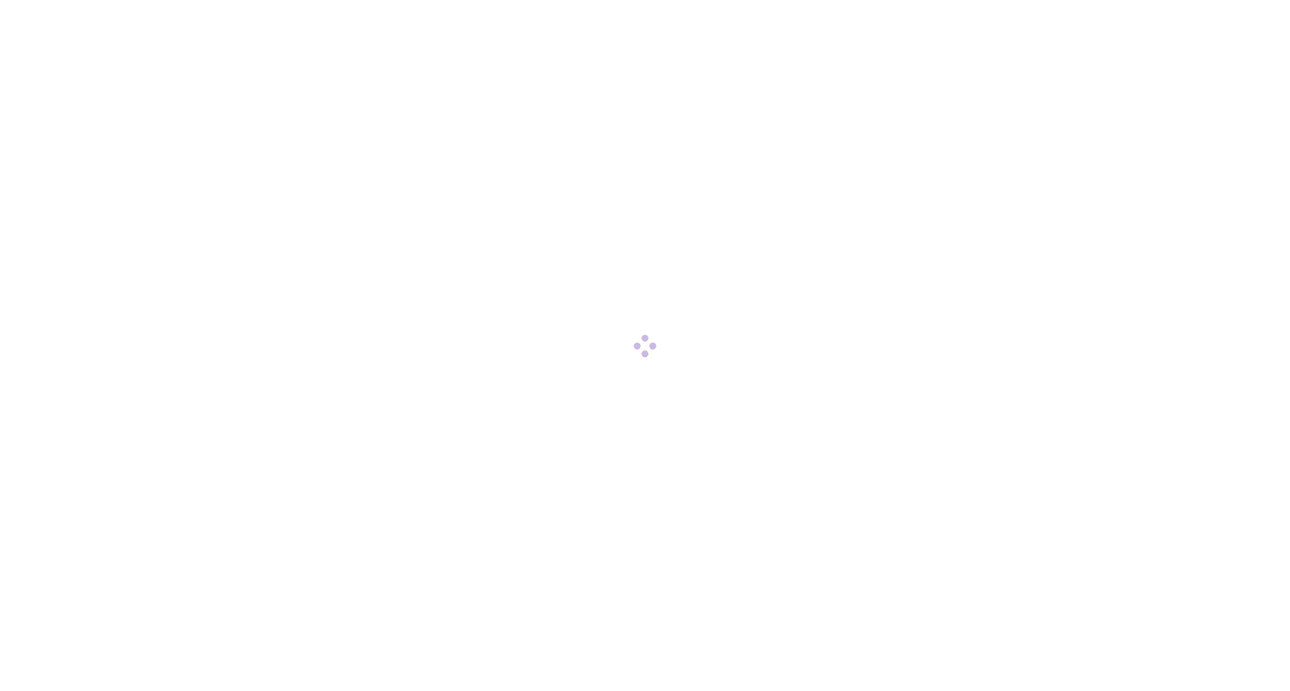 scroll, scrollTop: 0, scrollLeft: 0, axis: both 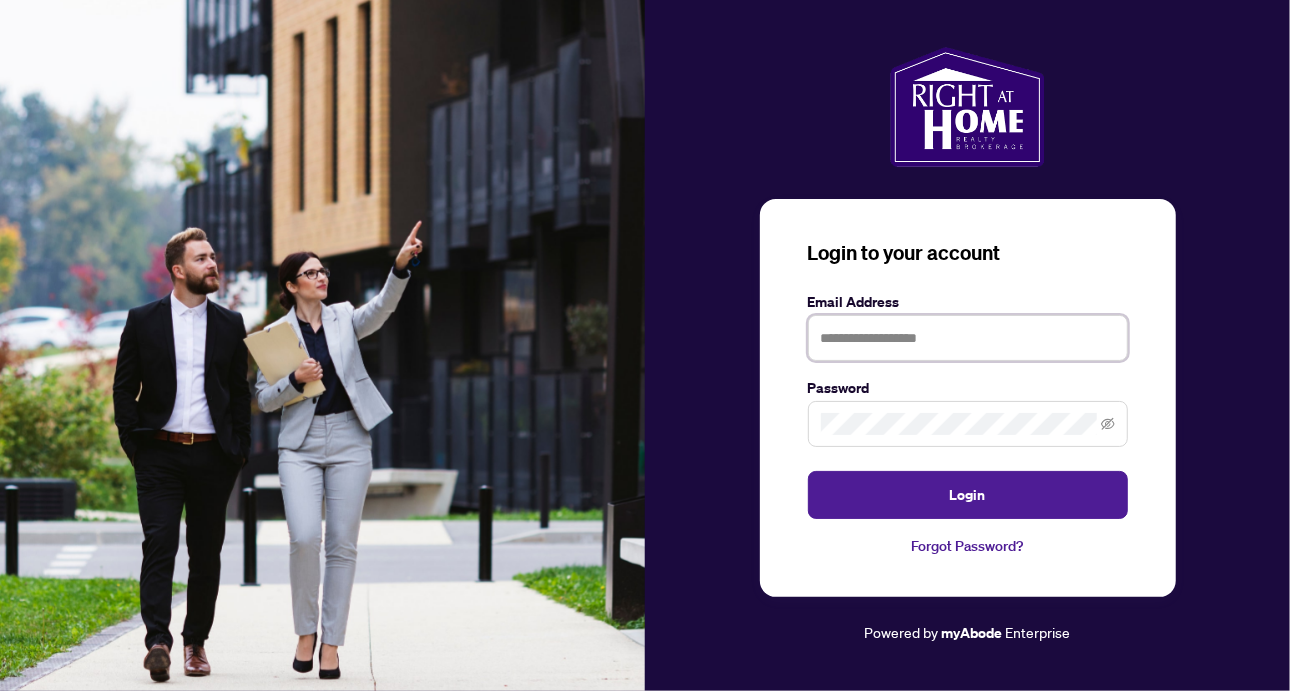 click at bounding box center (968, 338) 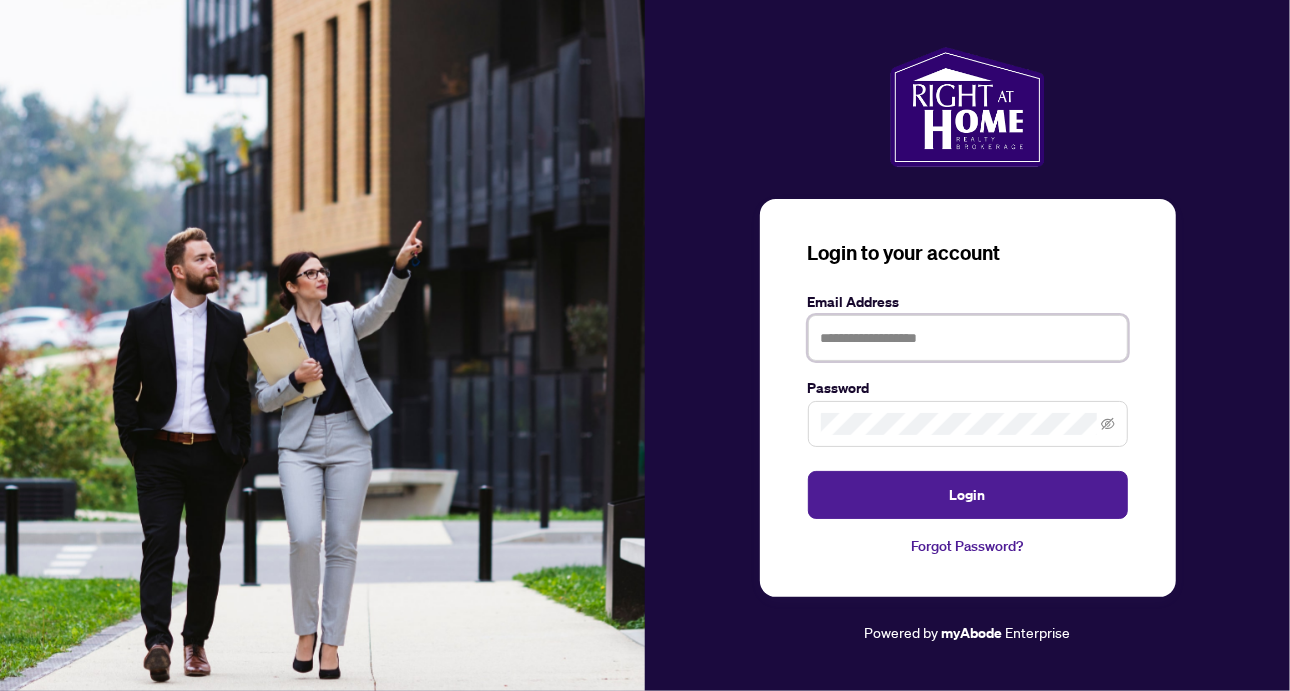 type on "**********" 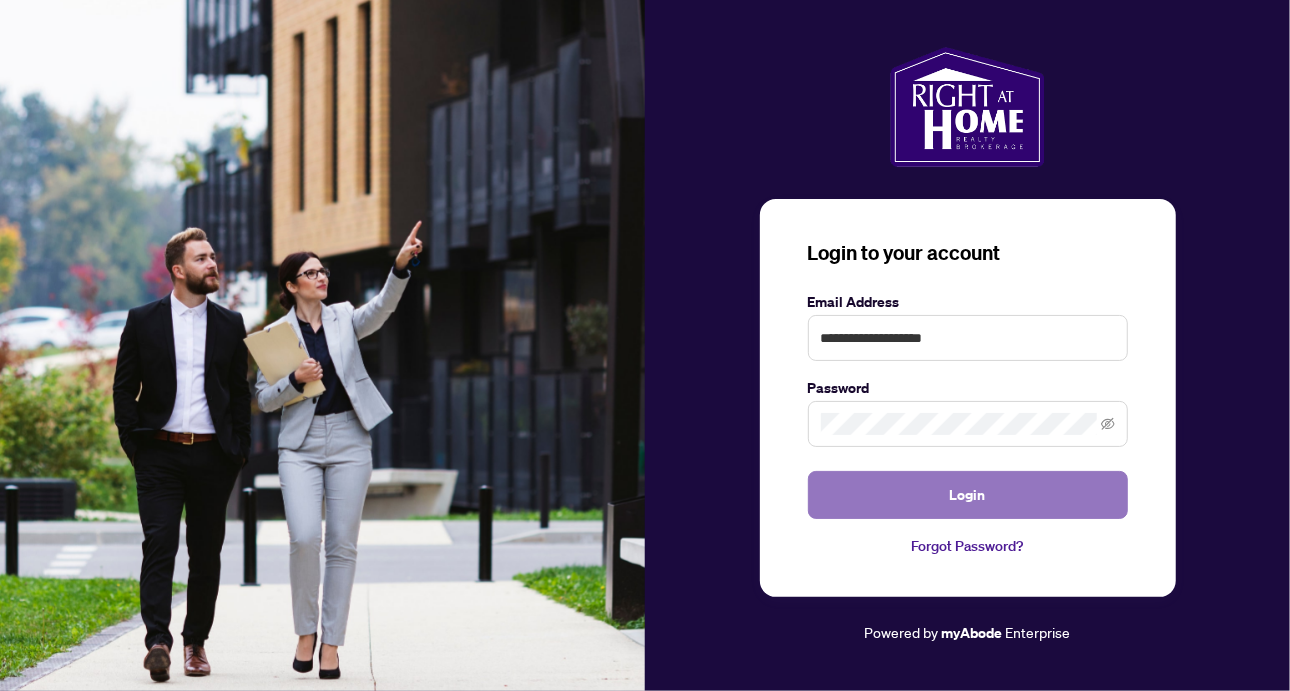 click on "Login" at bounding box center [968, 495] 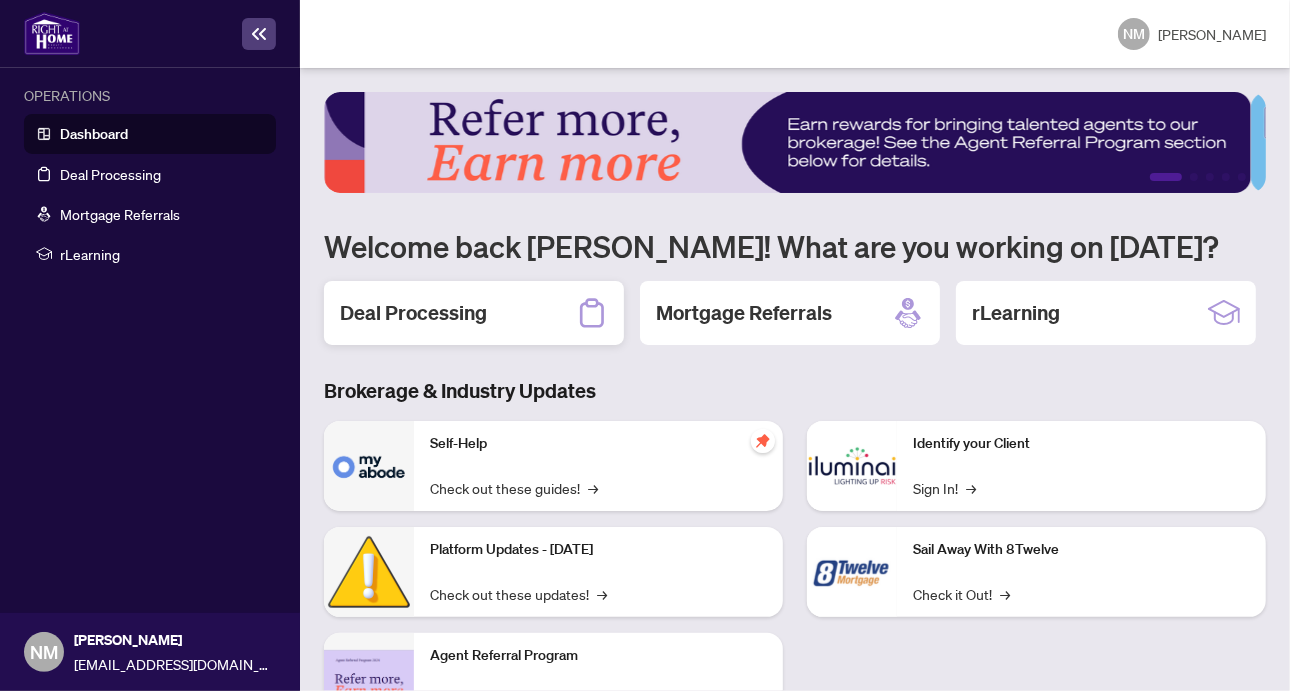 click on "Deal Processing" at bounding box center [413, 313] 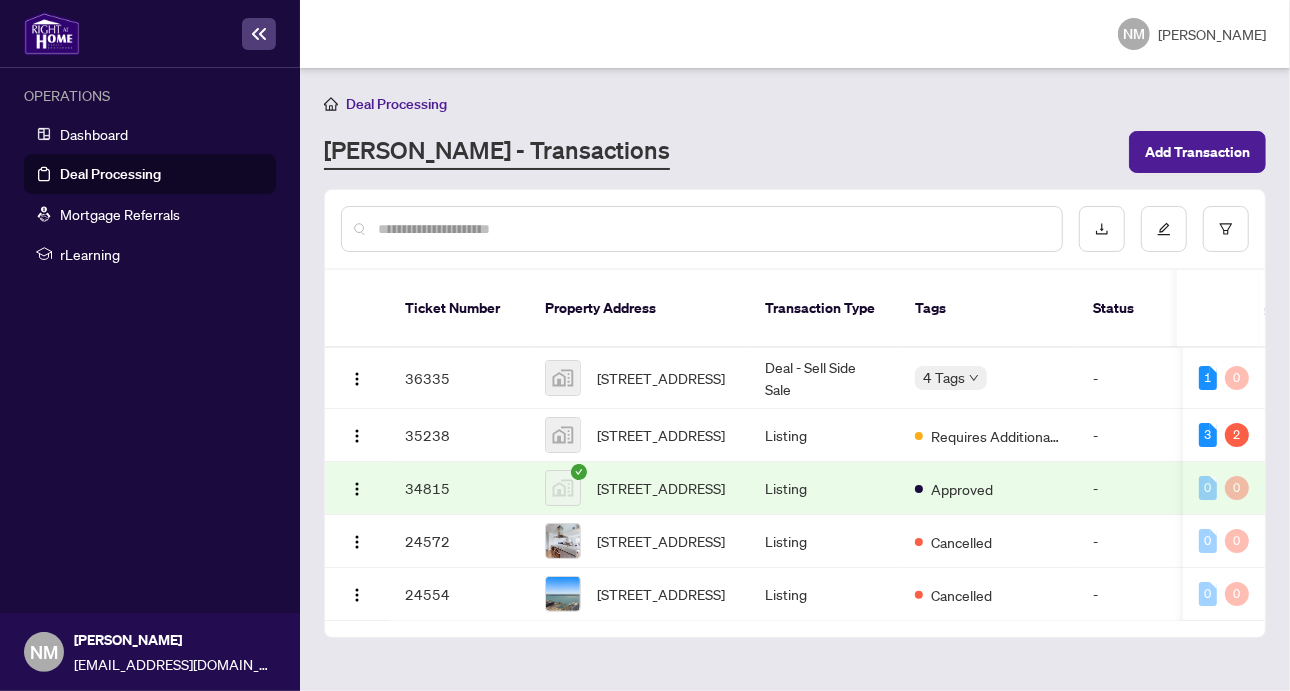 click on "[STREET_ADDRESS]" at bounding box center [661, 378] 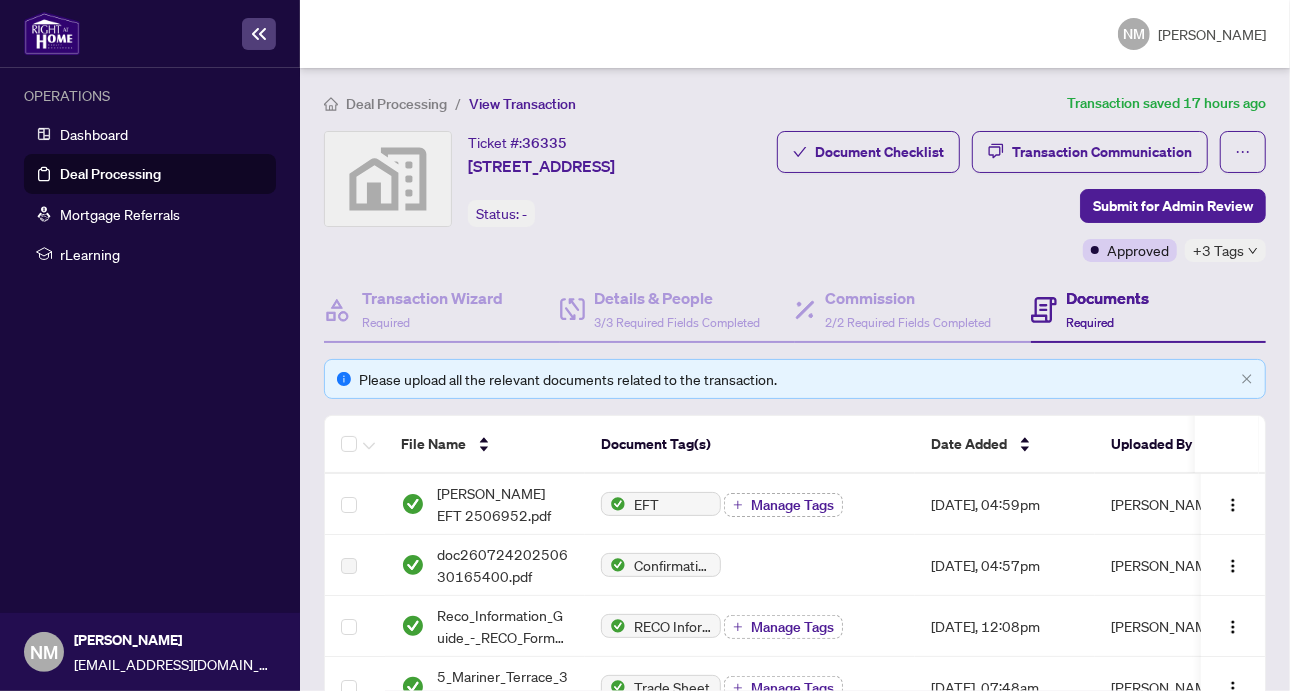 scroll, scrollTop: 0, scrollLeft: 0, axis: both 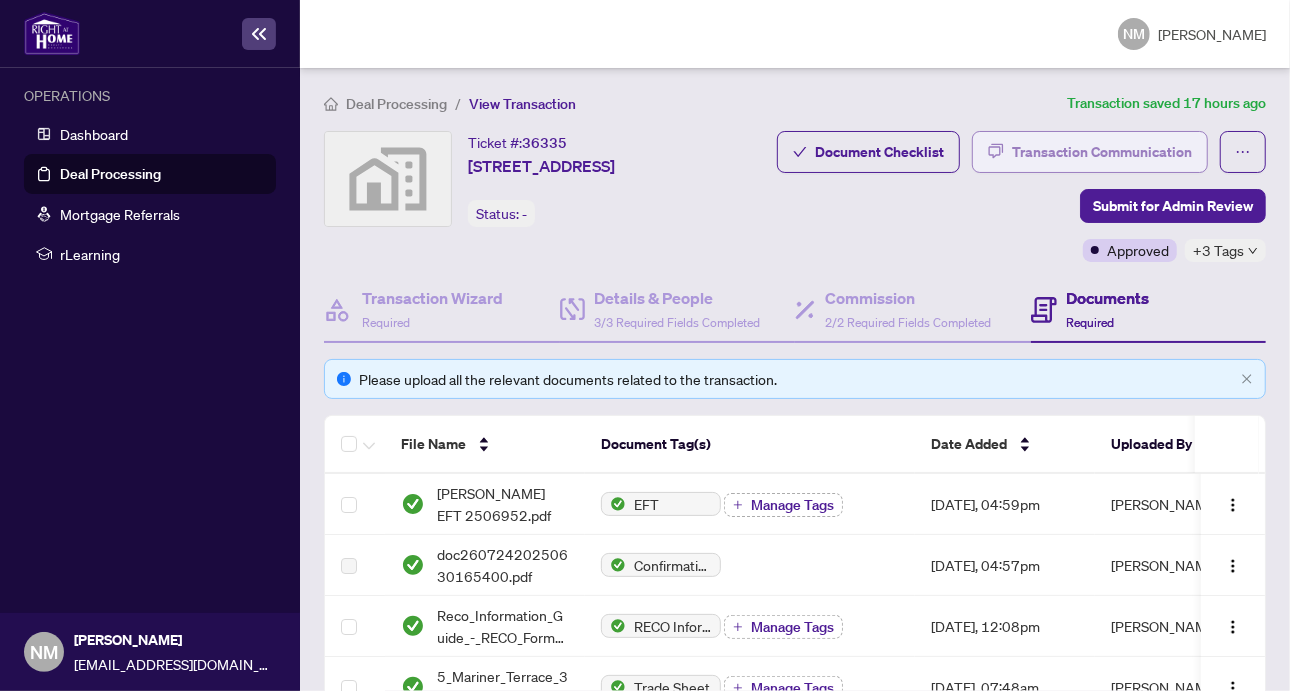 click on "Transaction Communication" at bounding box center (1102, 152) 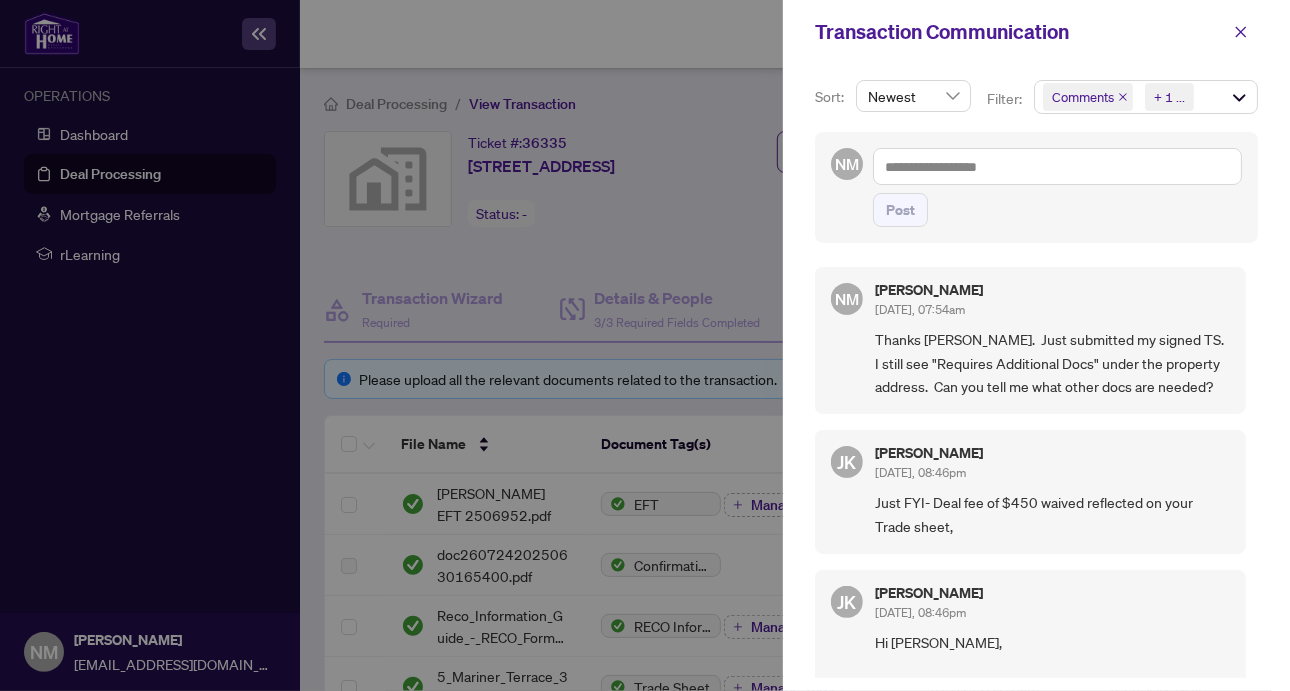 click at bounding box center (645, 345) 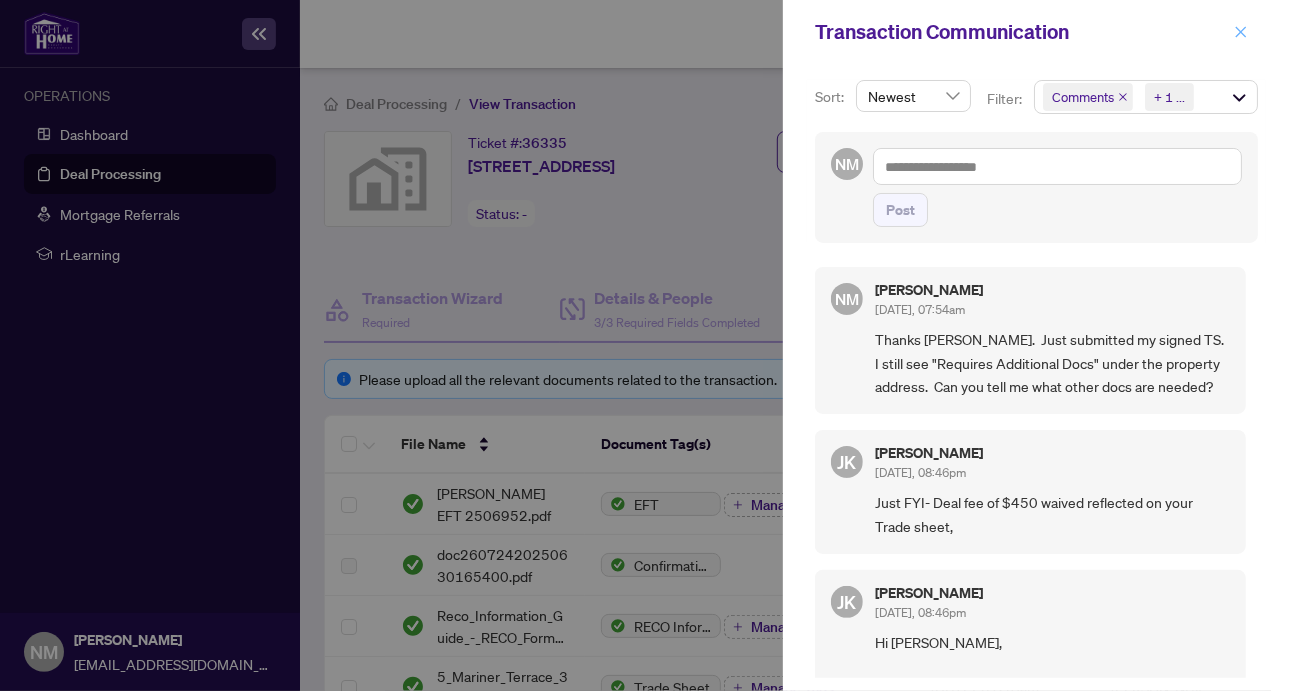 click 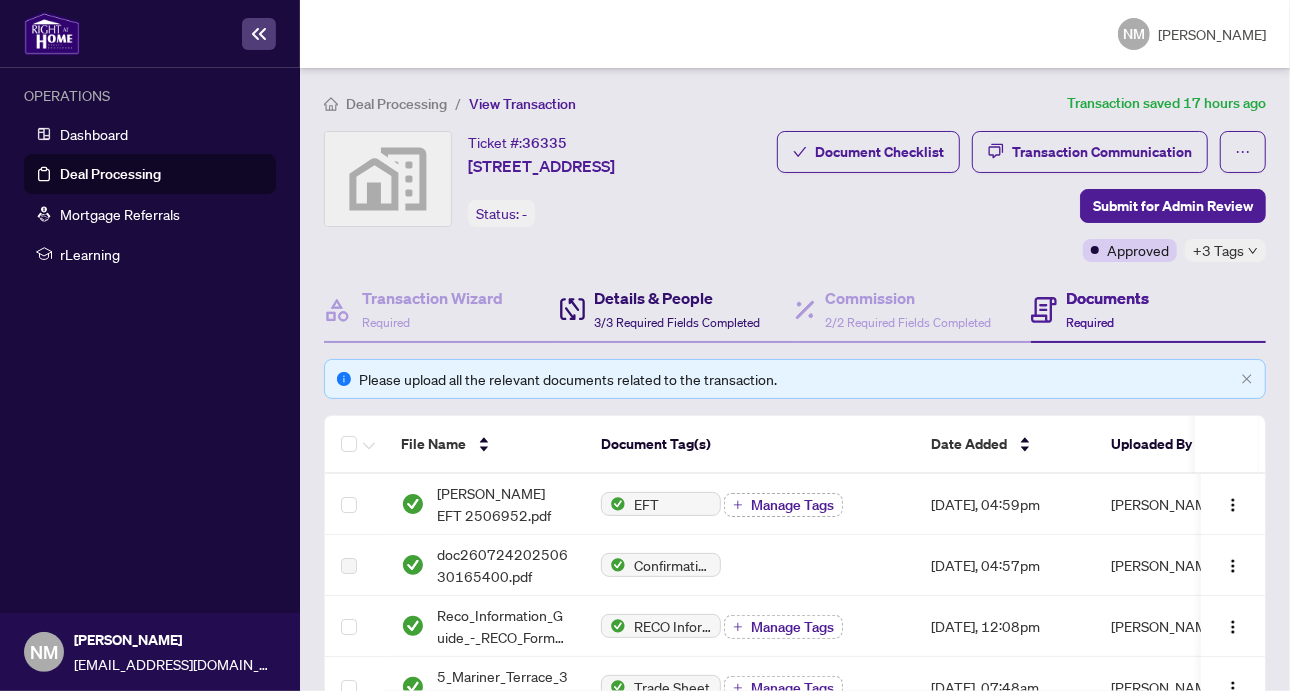 click on "3/3 Required Fields Completed" at bounding box center (678, 322) 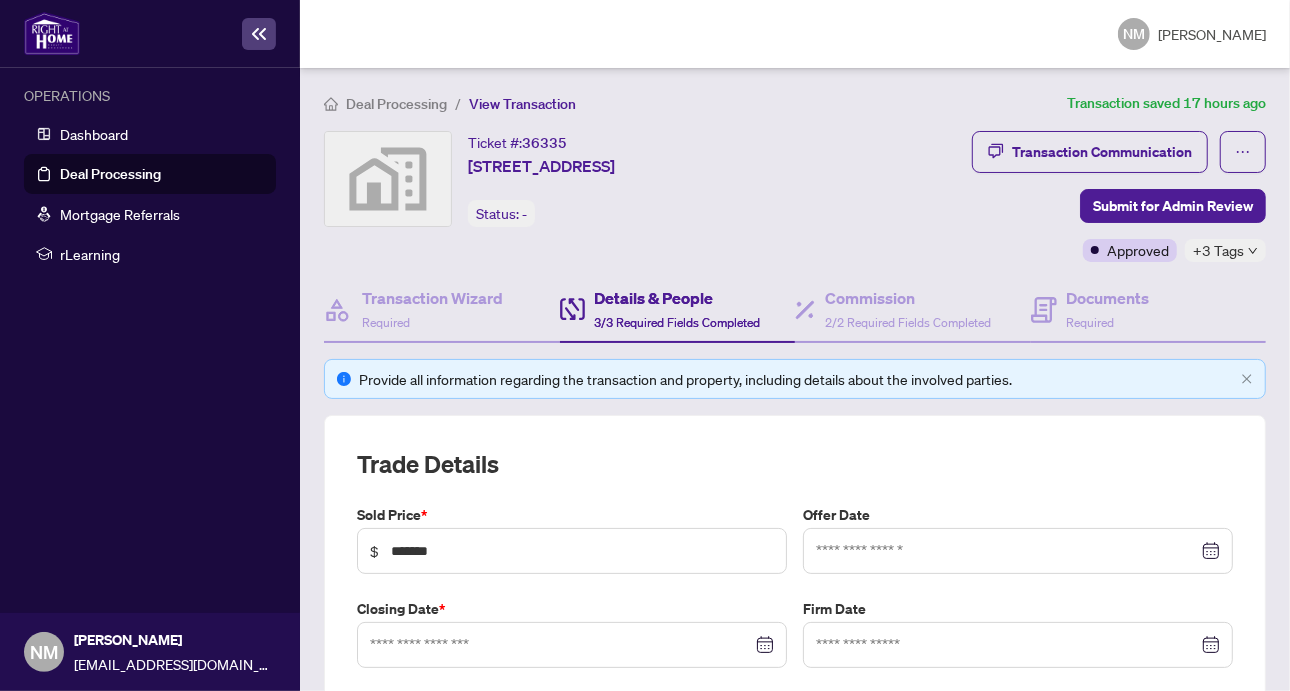 type on "**********" 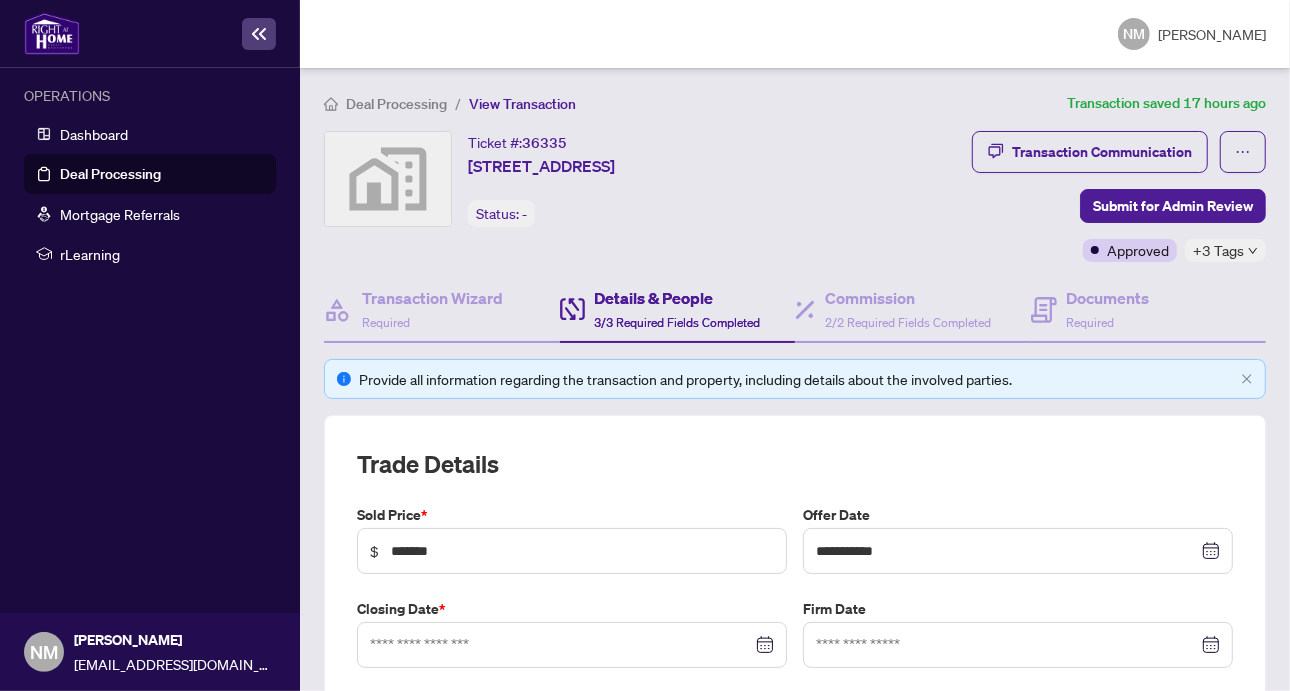 type on "**********" 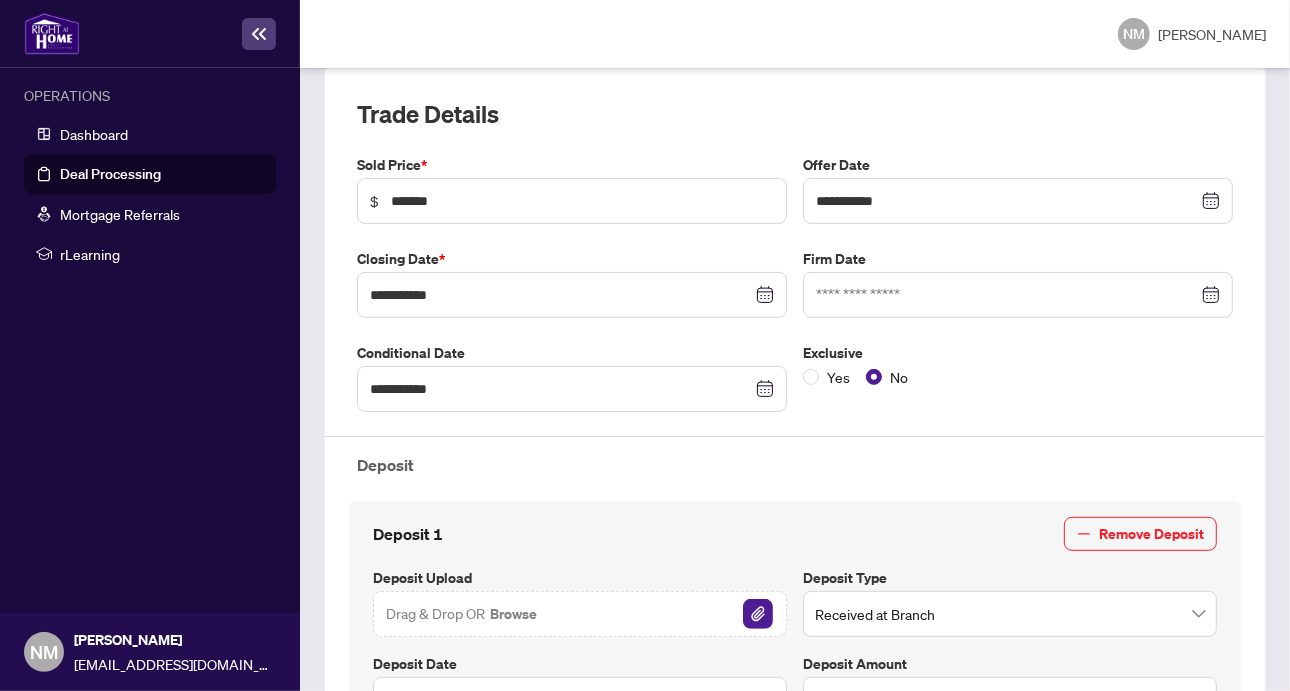 scroll, scrollTop: 0, scrollLeft: 0, axis: both 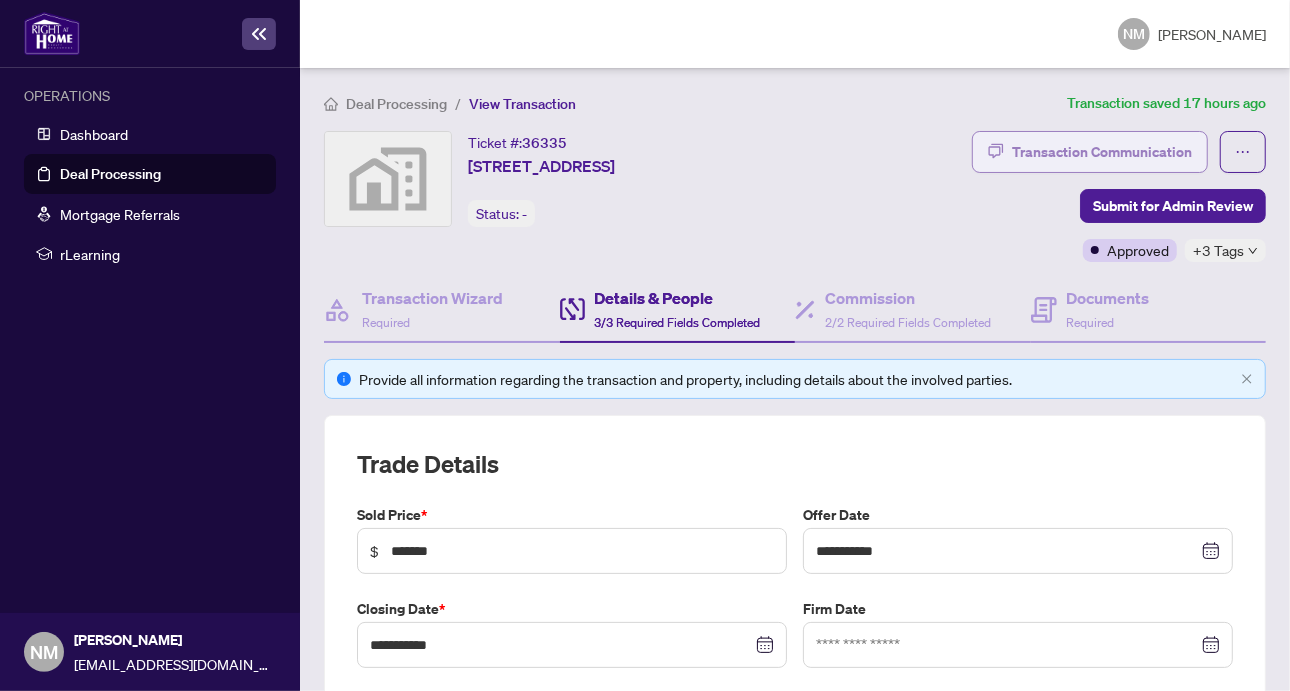 click on "Transaction Communication" at bounding box center [1102, 152] 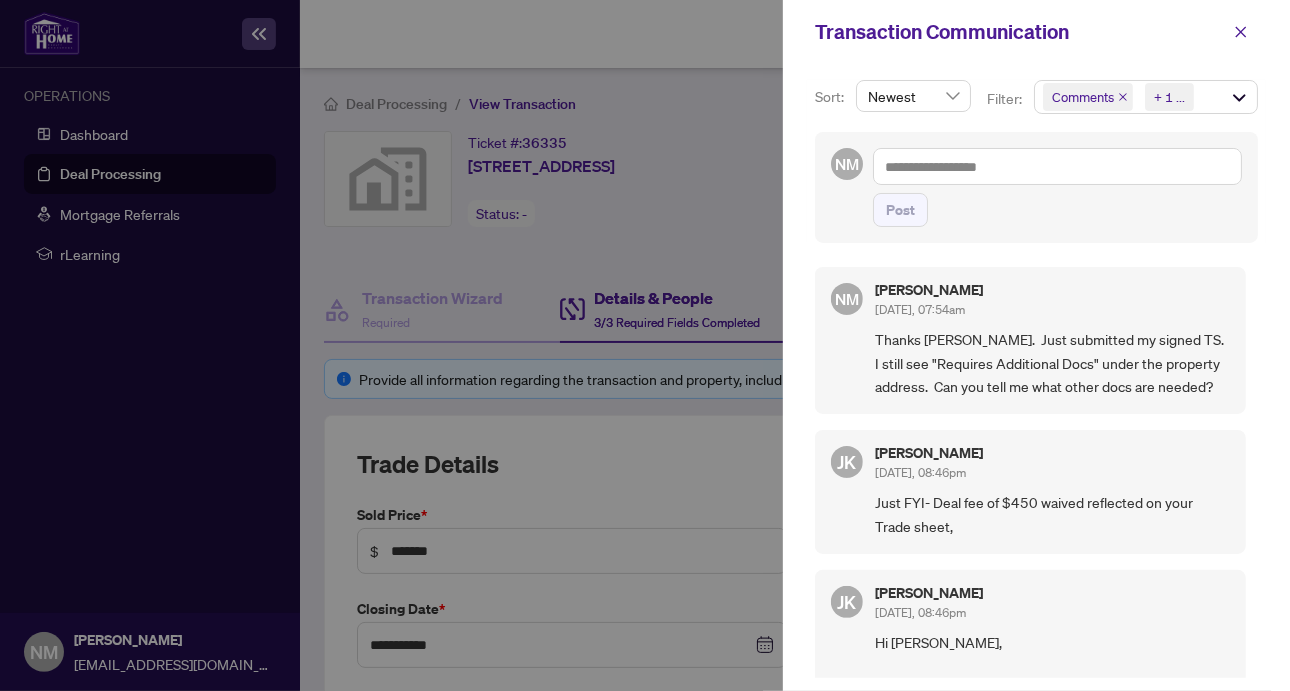 click at bounding box center (645, 345) 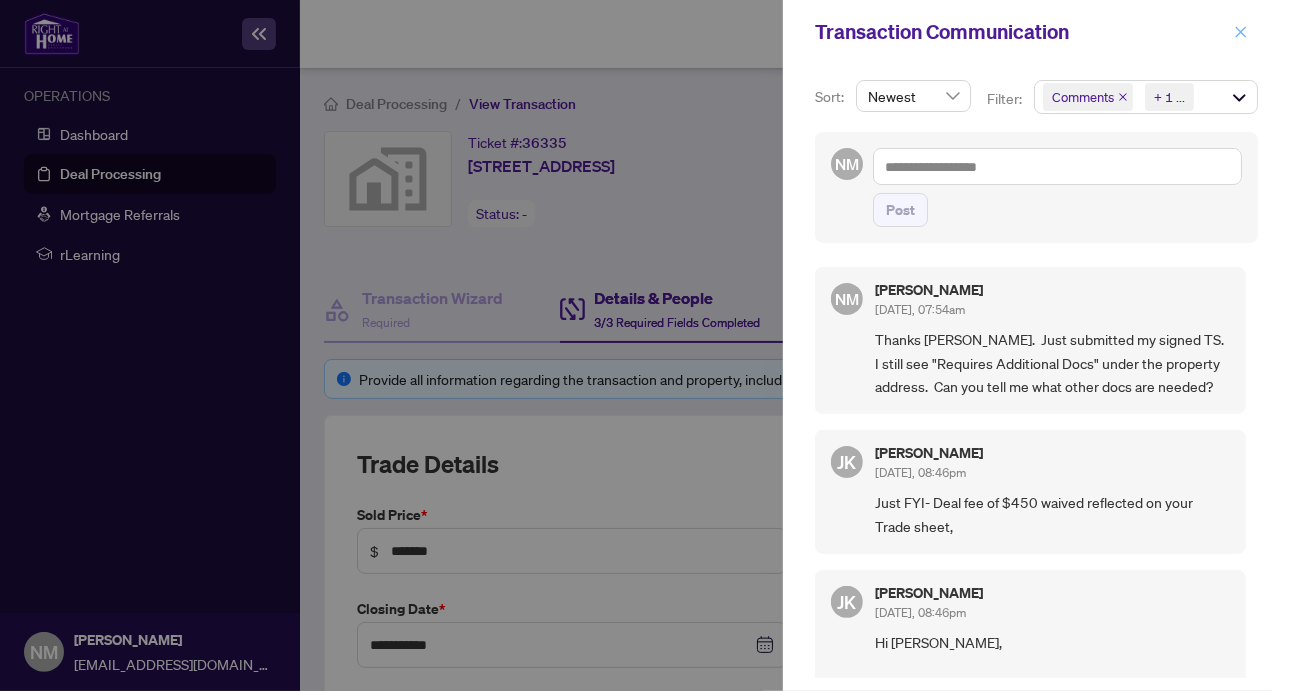 click 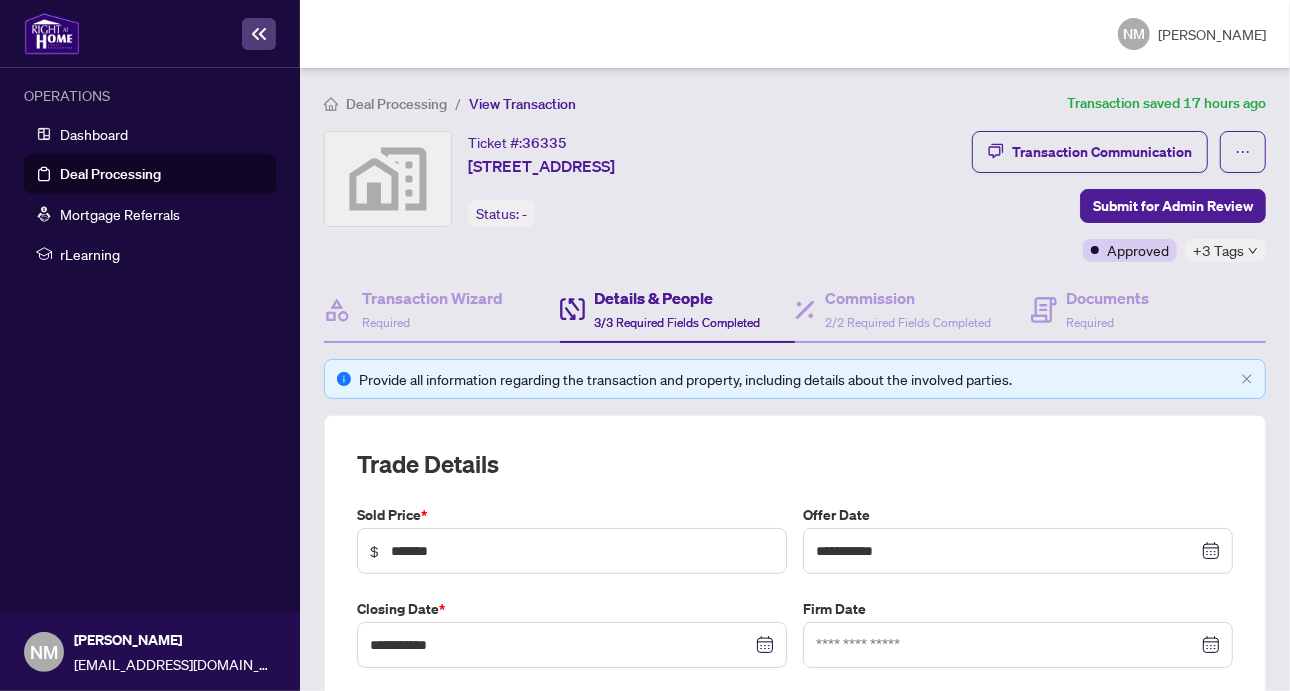 click on "Details & People" at bounding box center (678, 298) 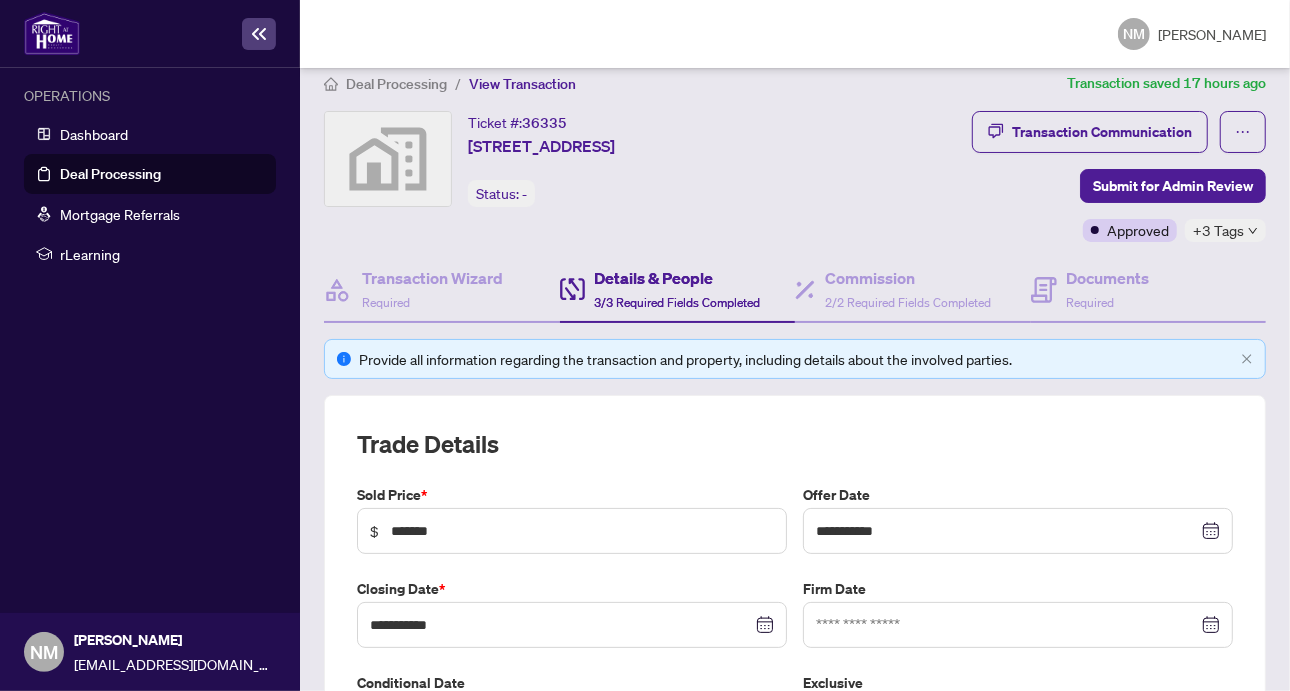 scroll, scrollTop: 0, scrollLeft: 0, axis: both 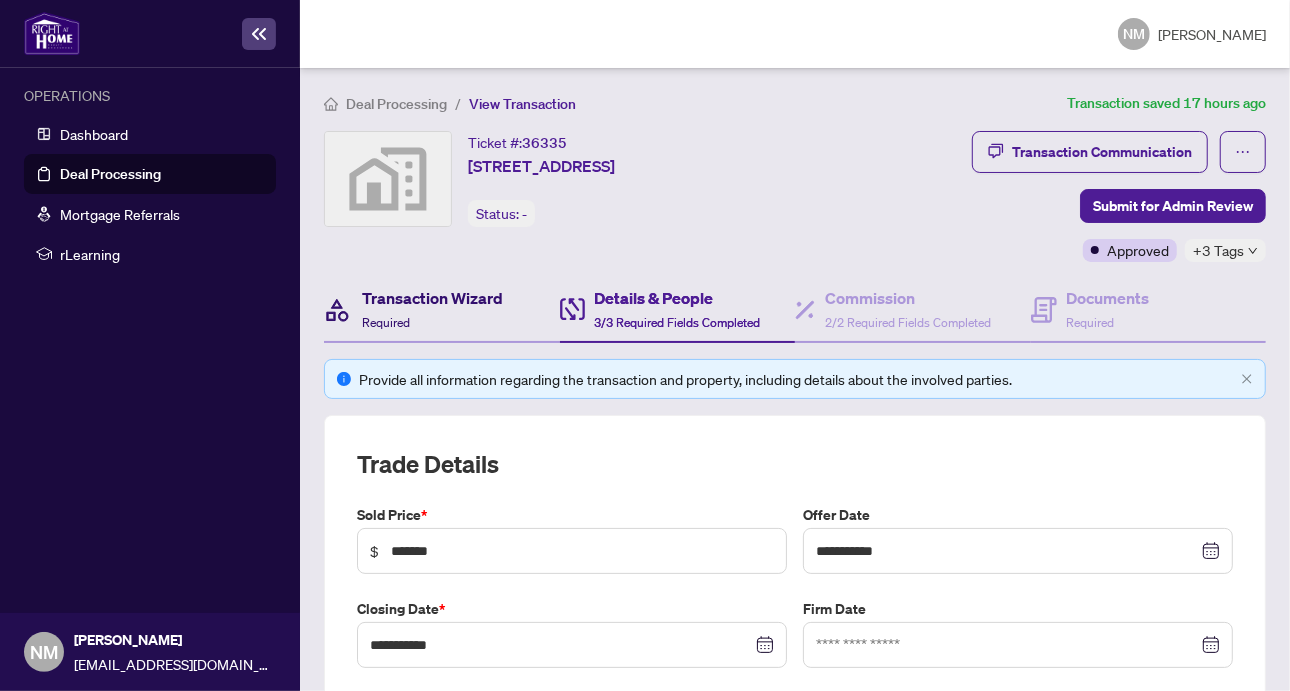 click on "Transaction Wizard Required" at bounding box center [432, 309] 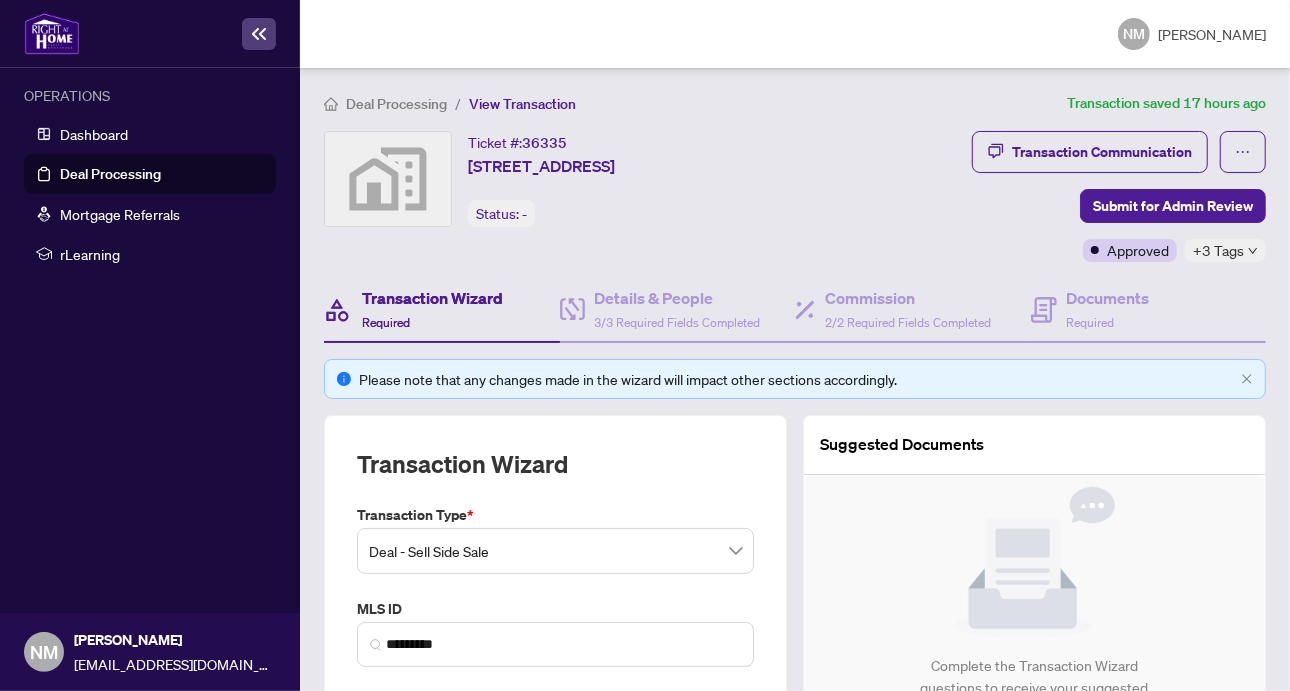 type on "**********" 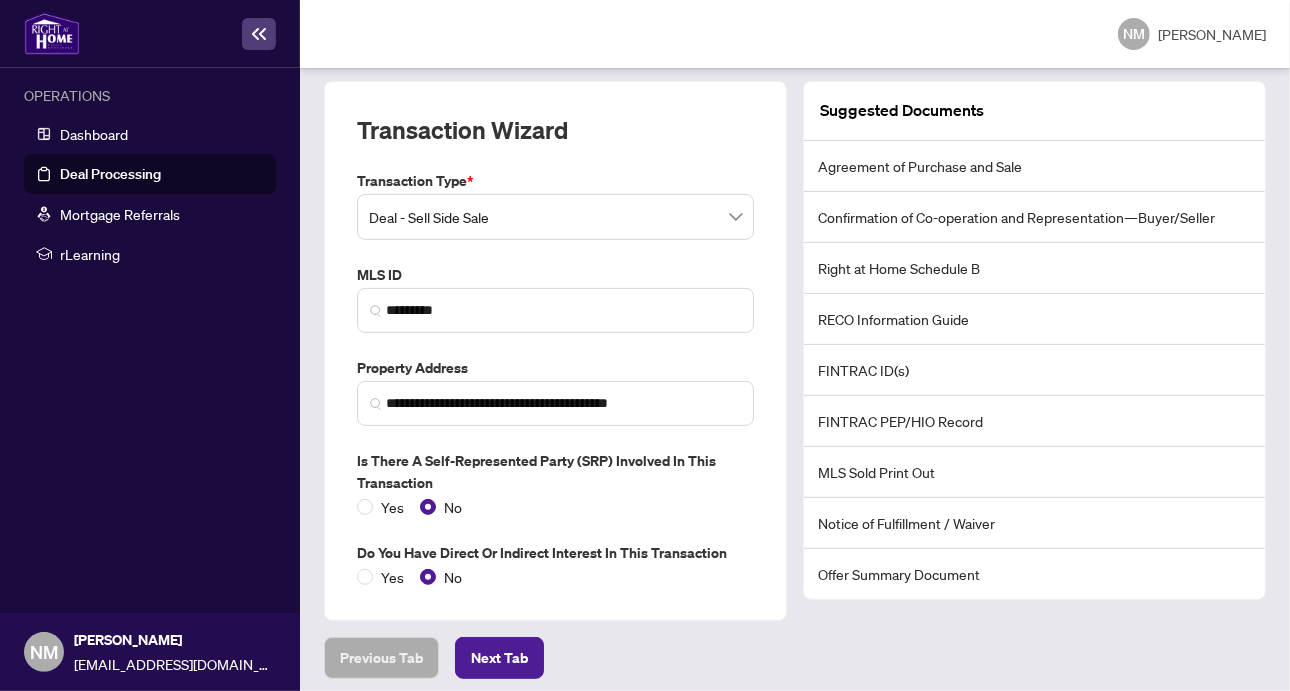 scroll, scrollTop: 338, scrollLeft: 0, axis: vertical 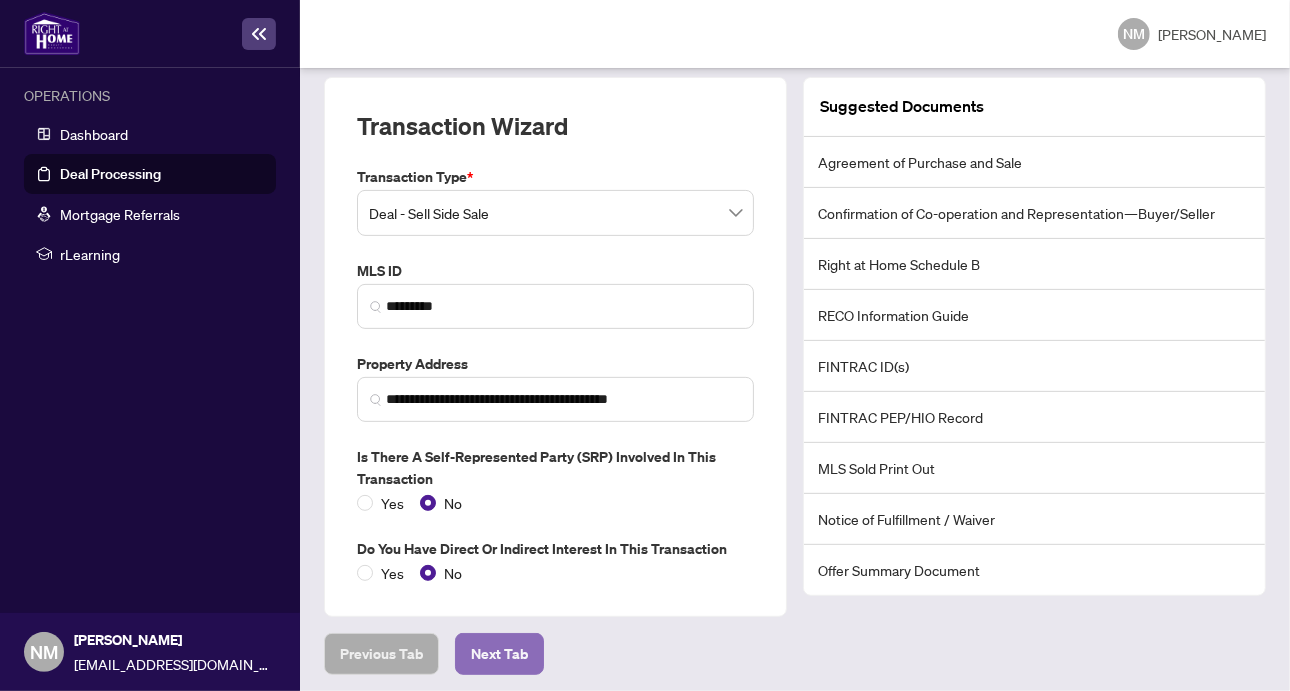 click on "Next Tab" at bounding box center [499, 654] 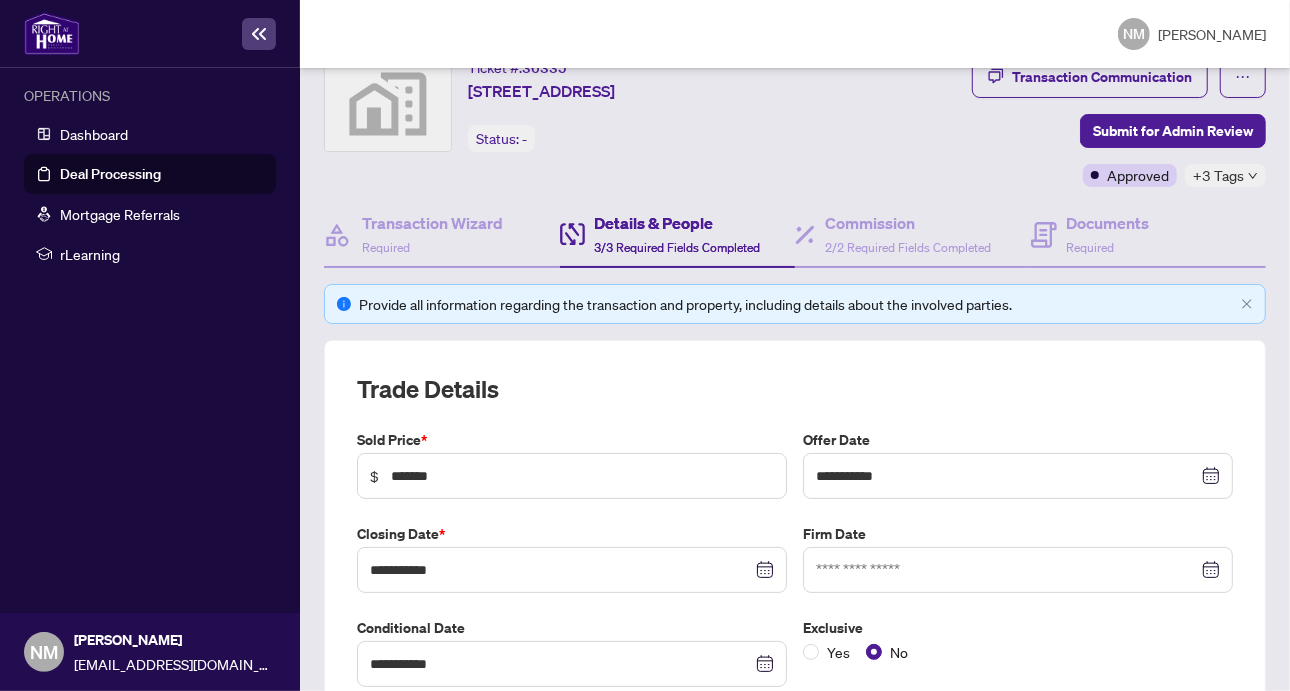 scroll, scrollTop: 0, scrollLeft: 0, axis: both 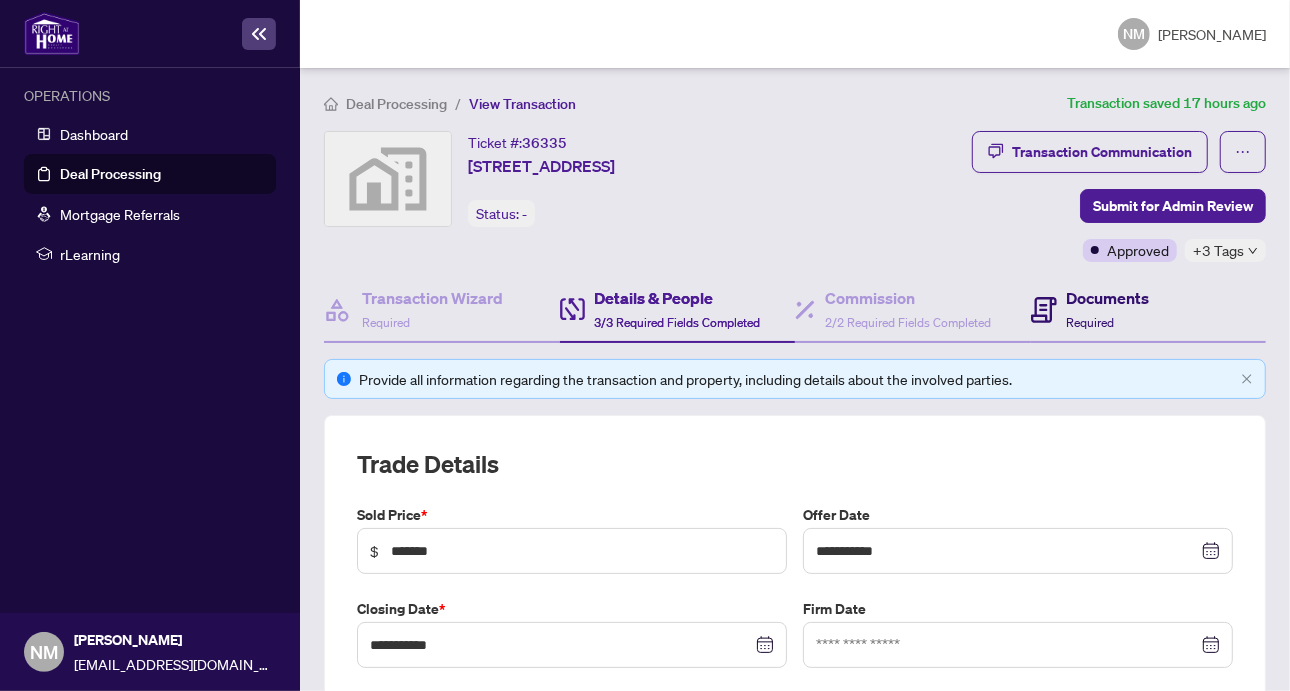 click on "Documents Required" at bounding box center [1108, 309] 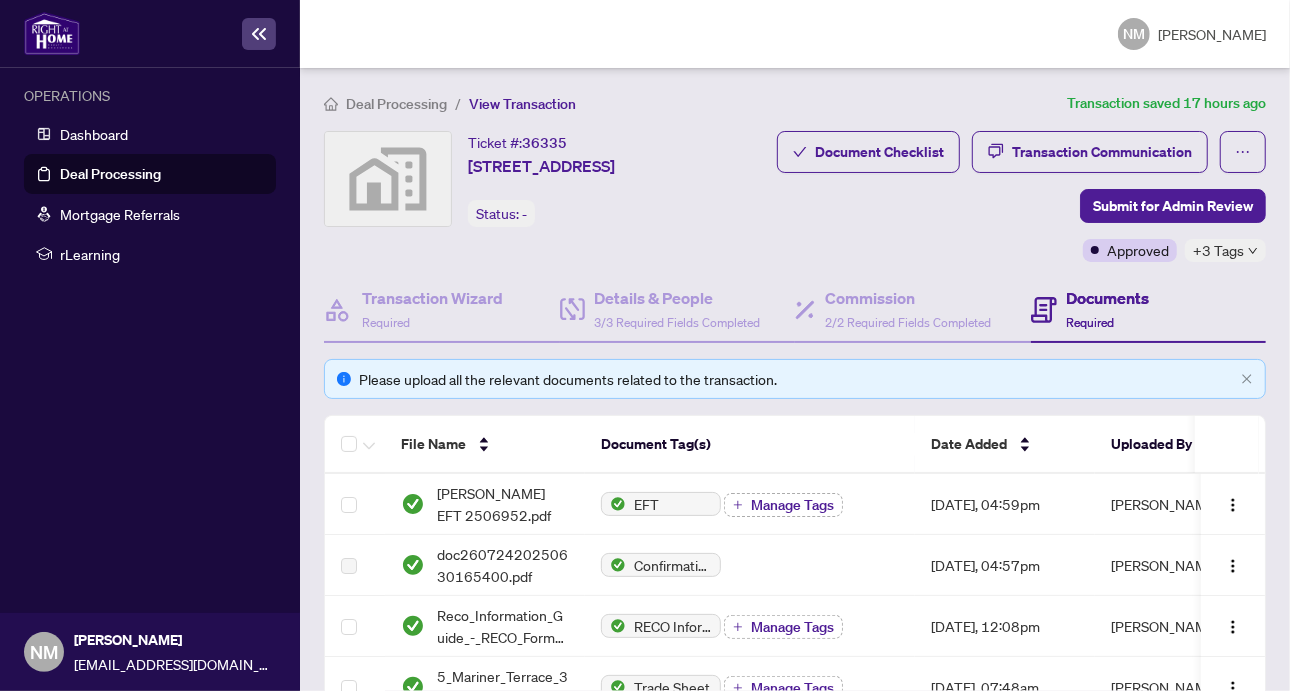 scroll, scrollTop: 0, scrollLeft: 0, axis: both 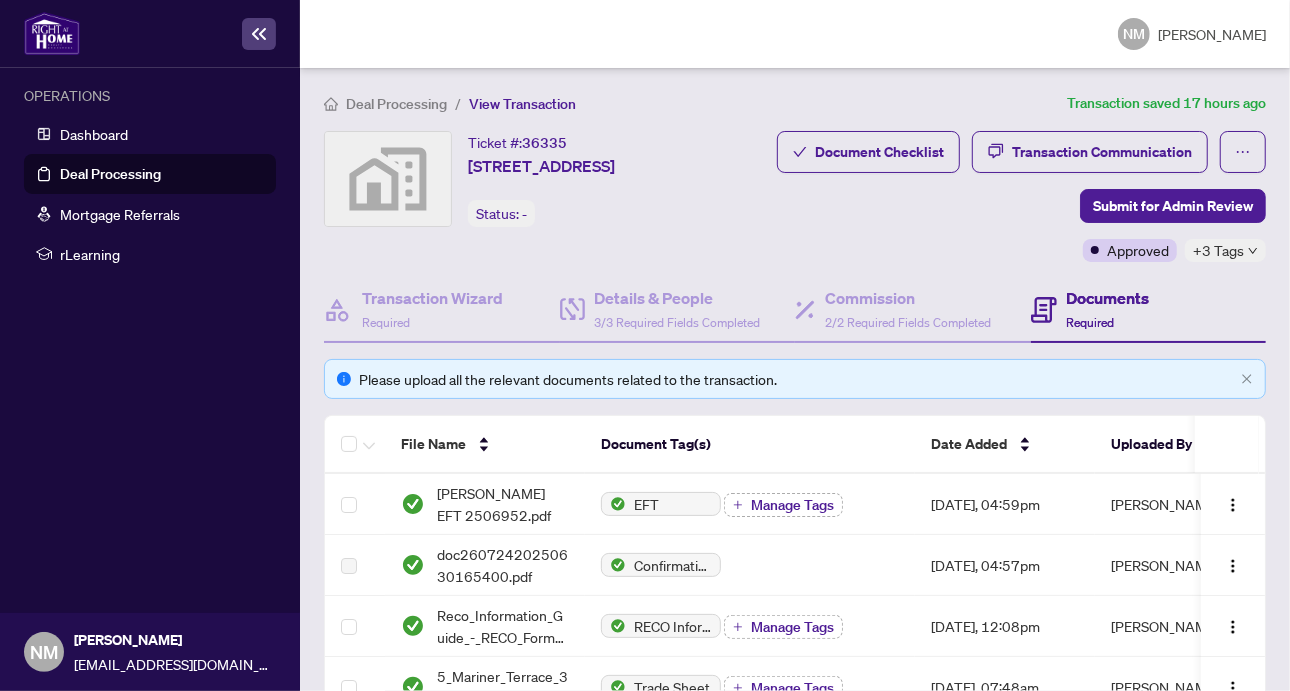 click on "[PERSON_NAME] EFT 2506952.pdf" at bounding box center [503, 504] 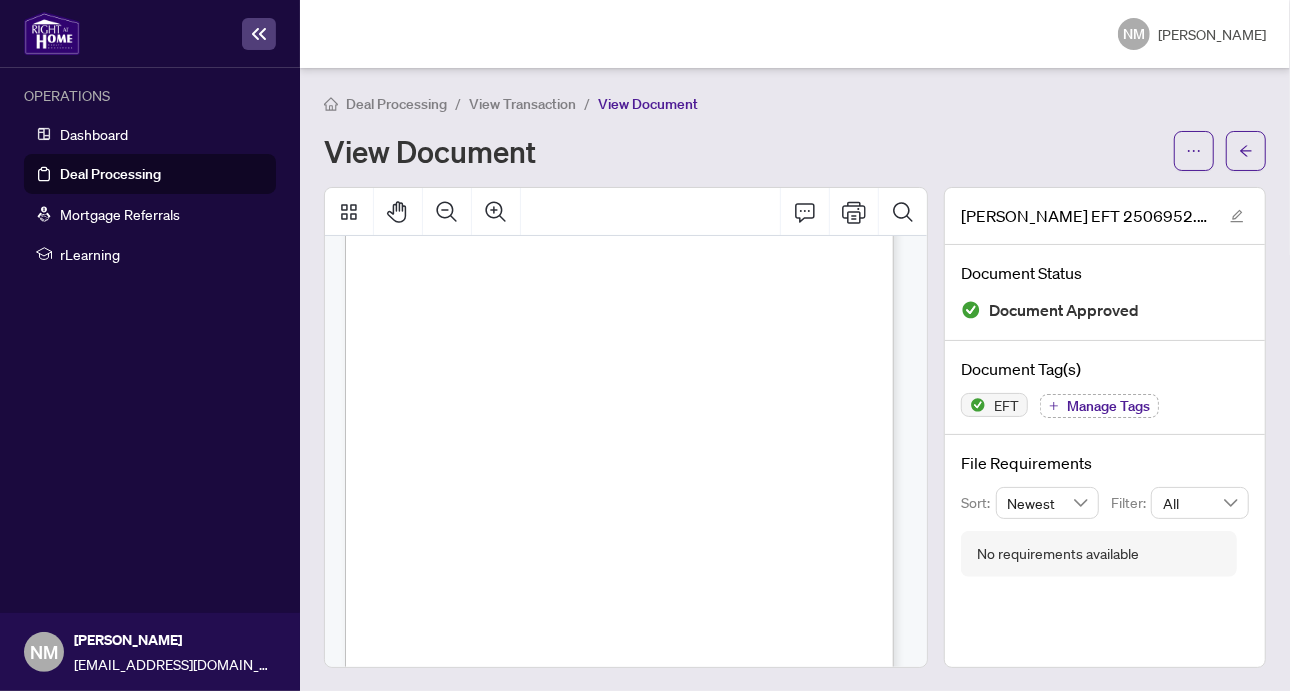 scroll, scrollTop: 59, scrollLeft: 0, axis: vertical 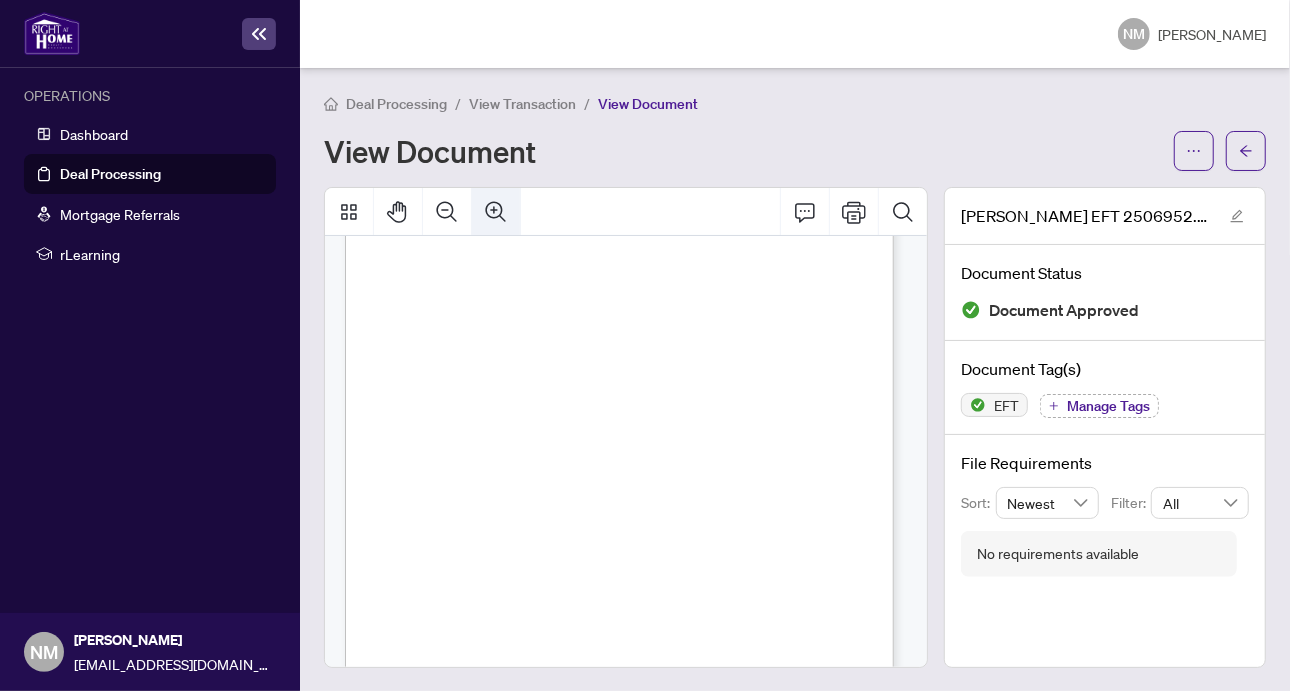 click 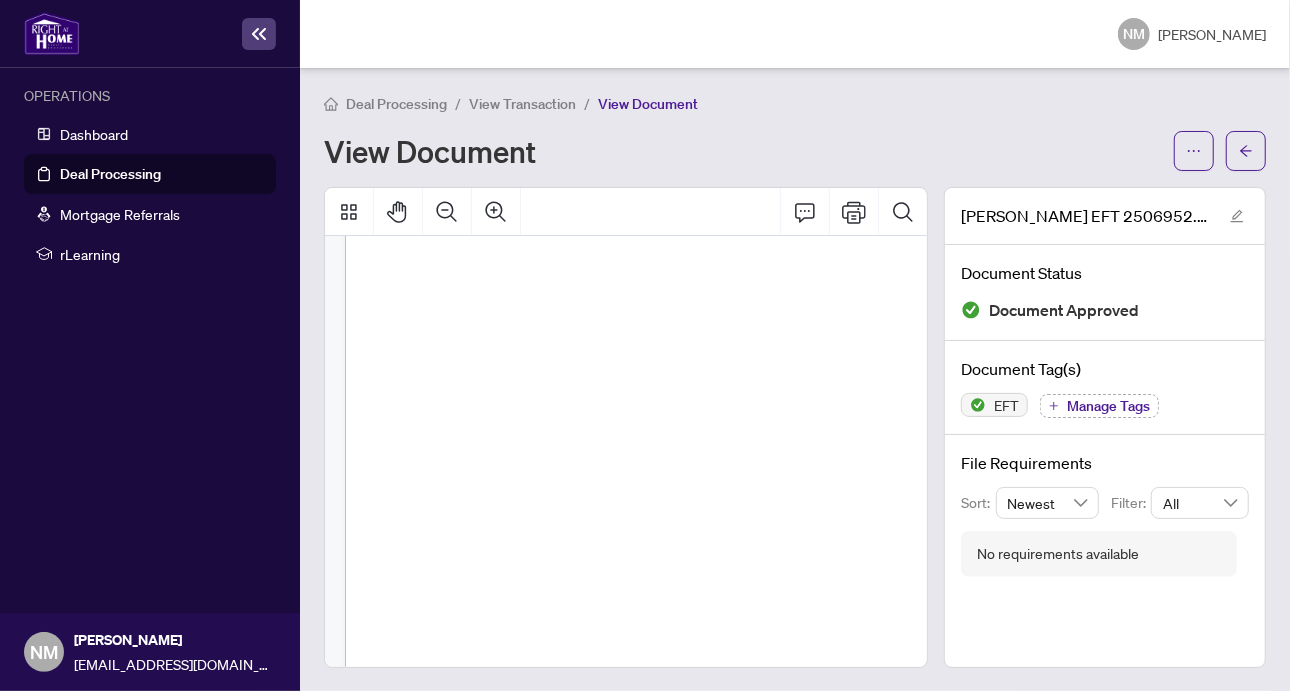 scroll, scrollTop: 81, scrollLeft: 69, axis: both 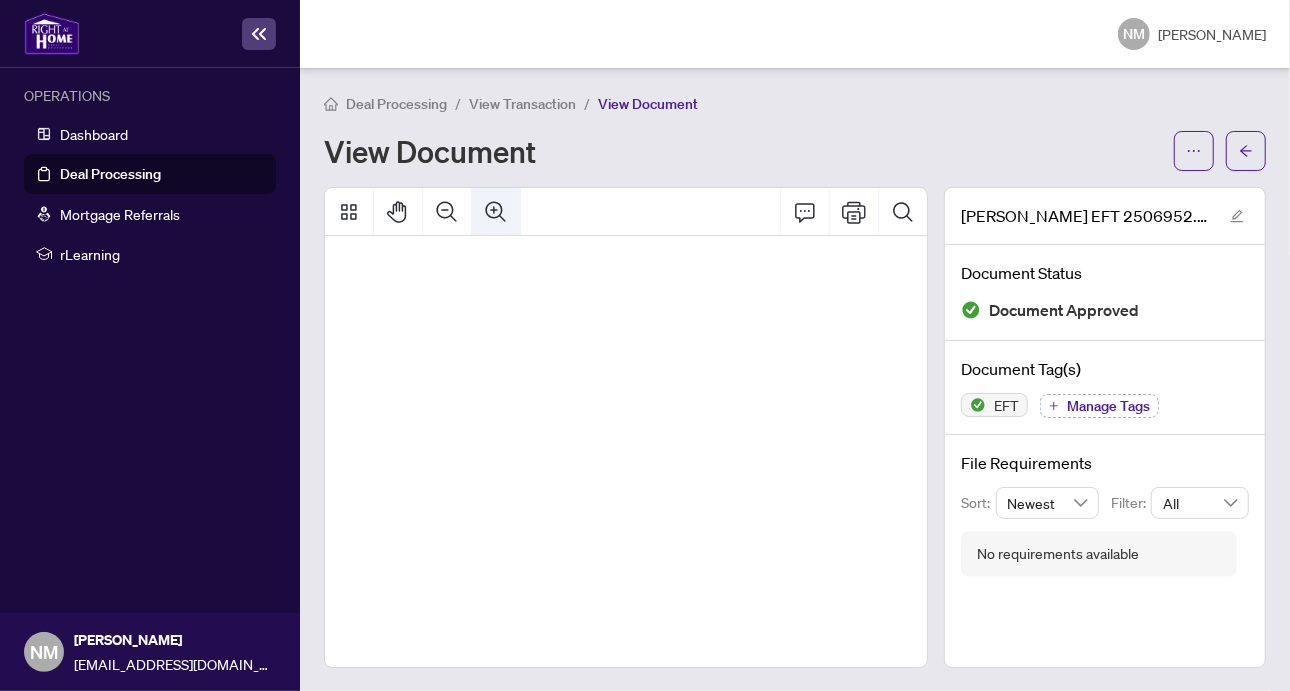 click 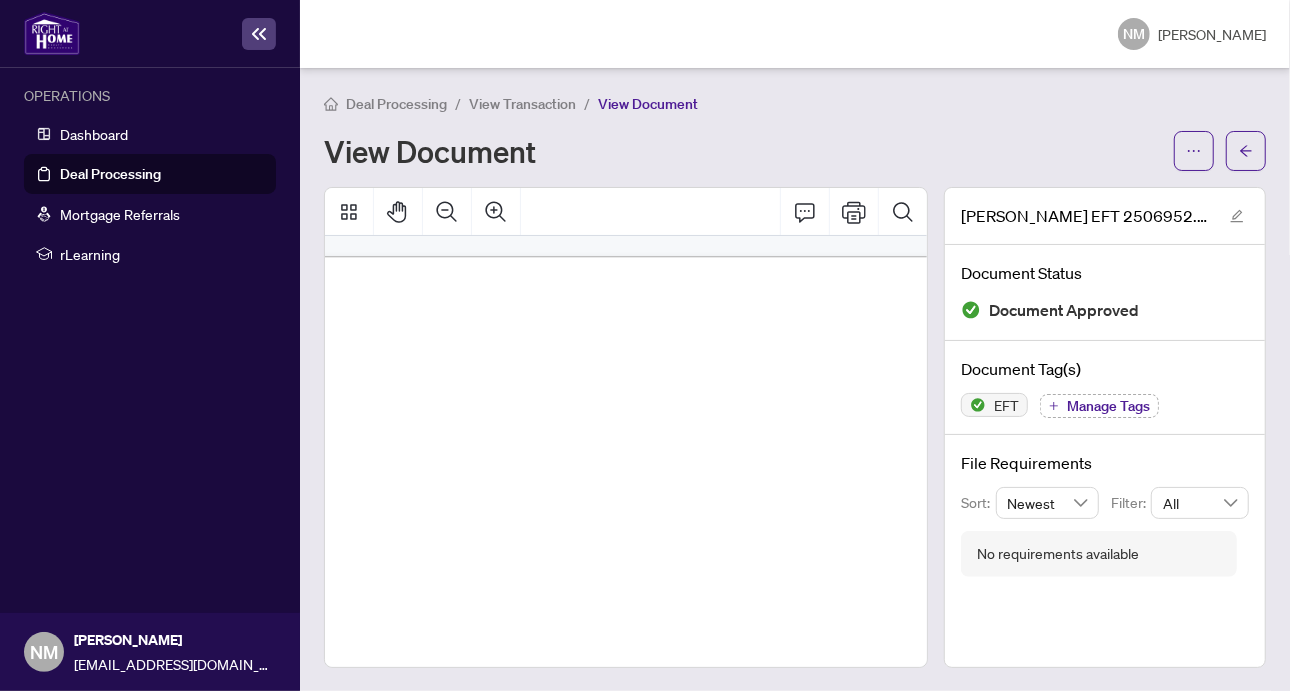scroll, scrollTop: 0, scrollLeft: 0, axis: both 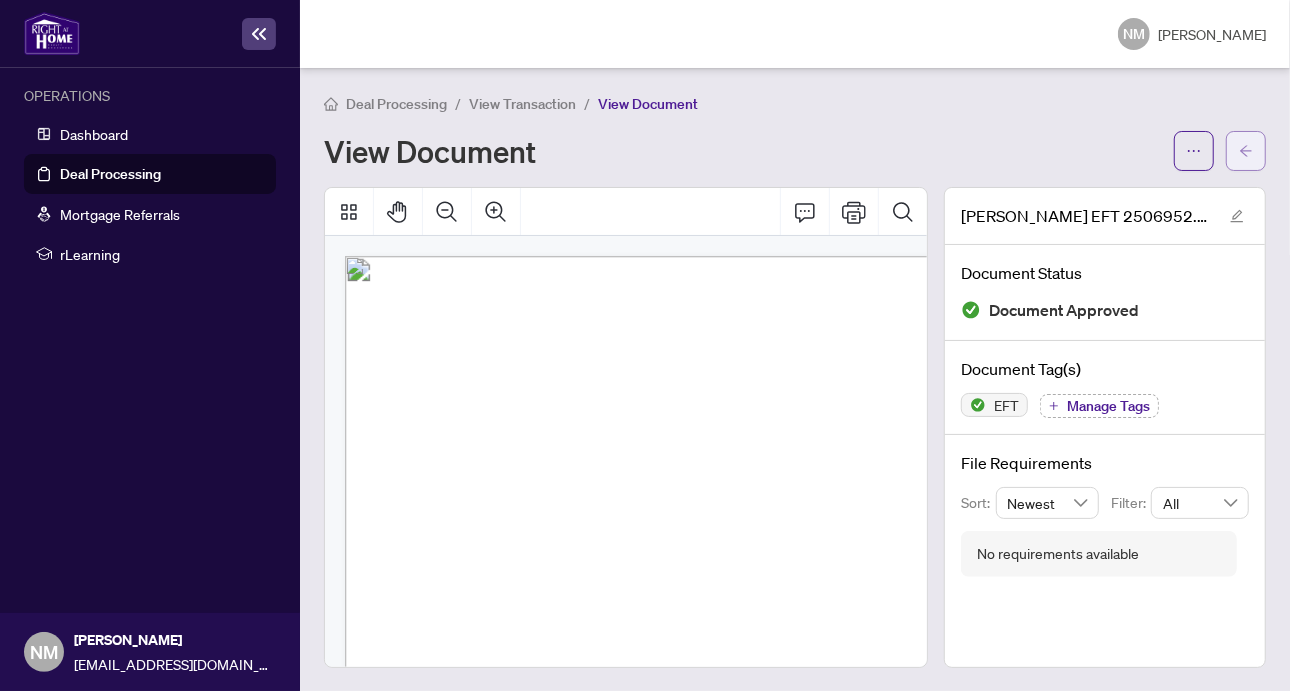 click 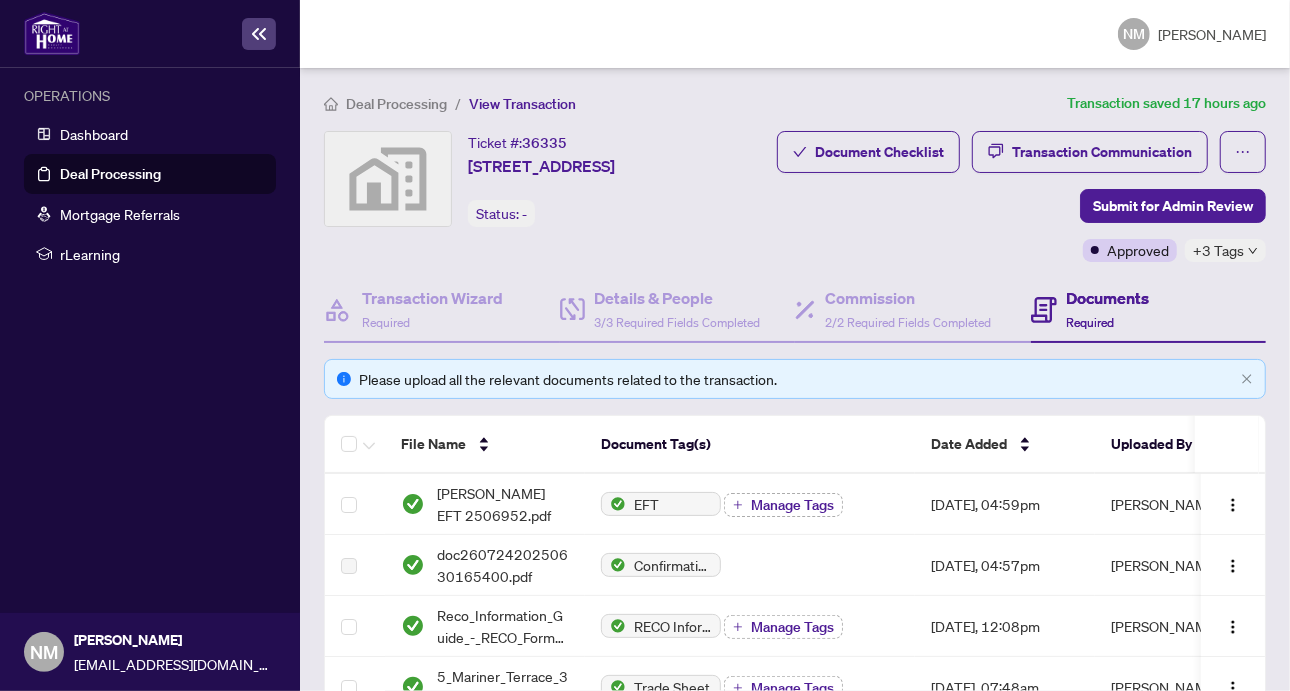 scroll, scrollTop: 0, scrollLeft: 0, axis: both 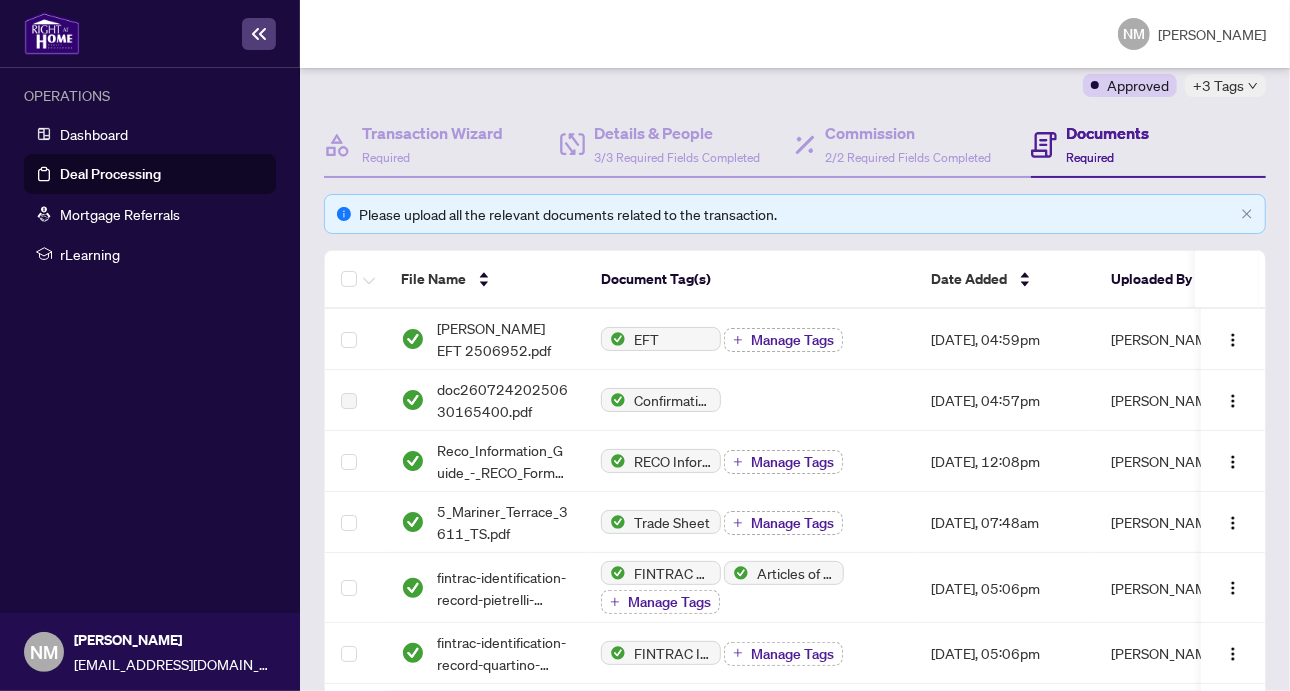 click on "doc26072420250630165400.pdf" at bounding box center (503, 400) 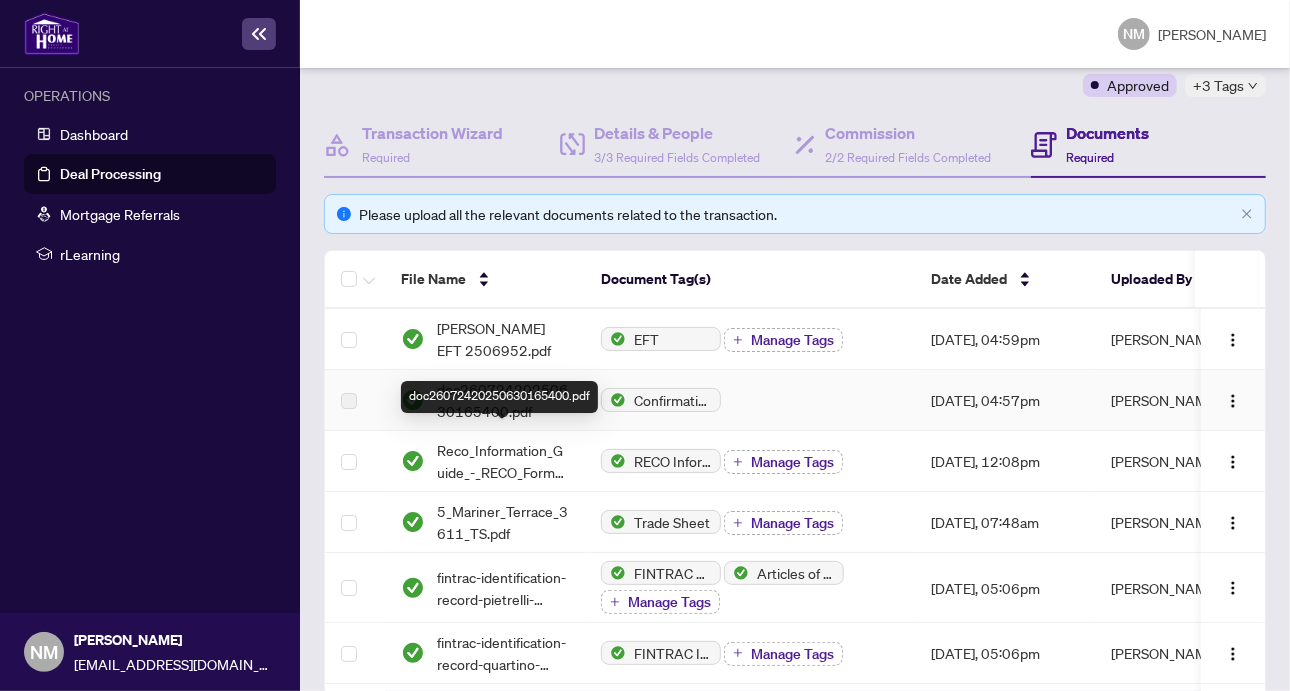 click on "[PERSON_NAME]" at bounding box center (1170, 400) 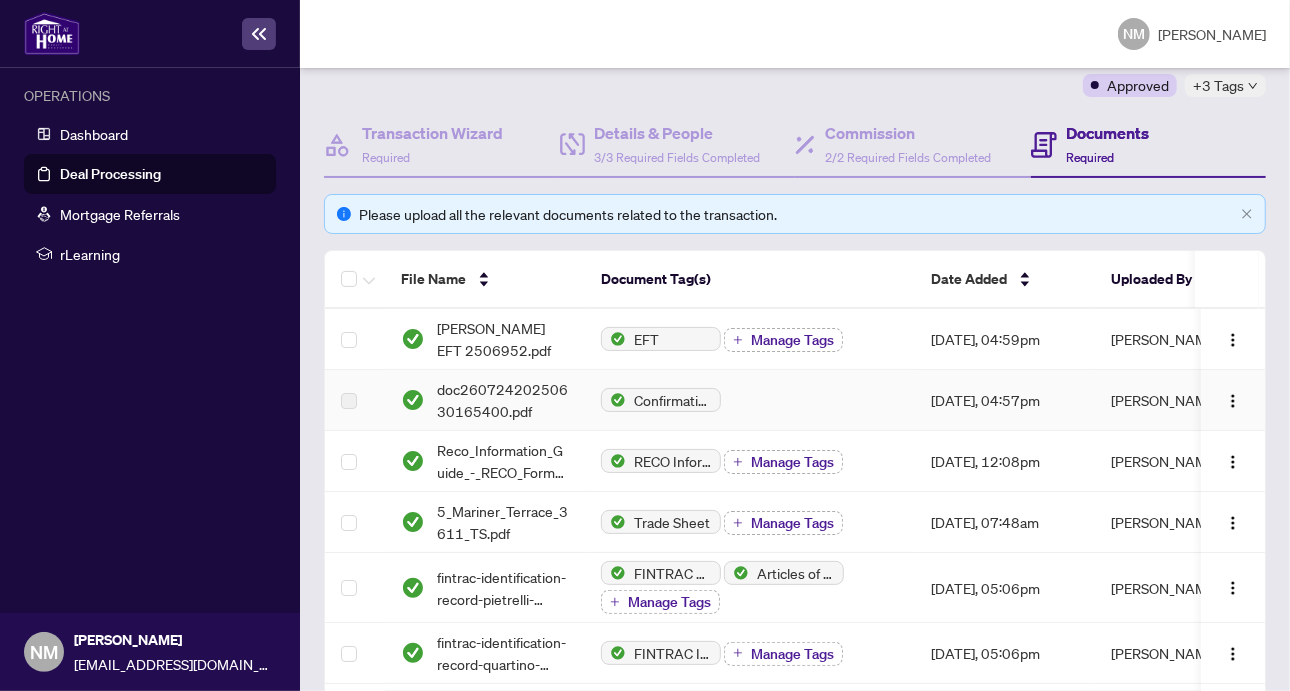 click on "doc26072420250630165400.pdf" at bounding box center (503, 400) 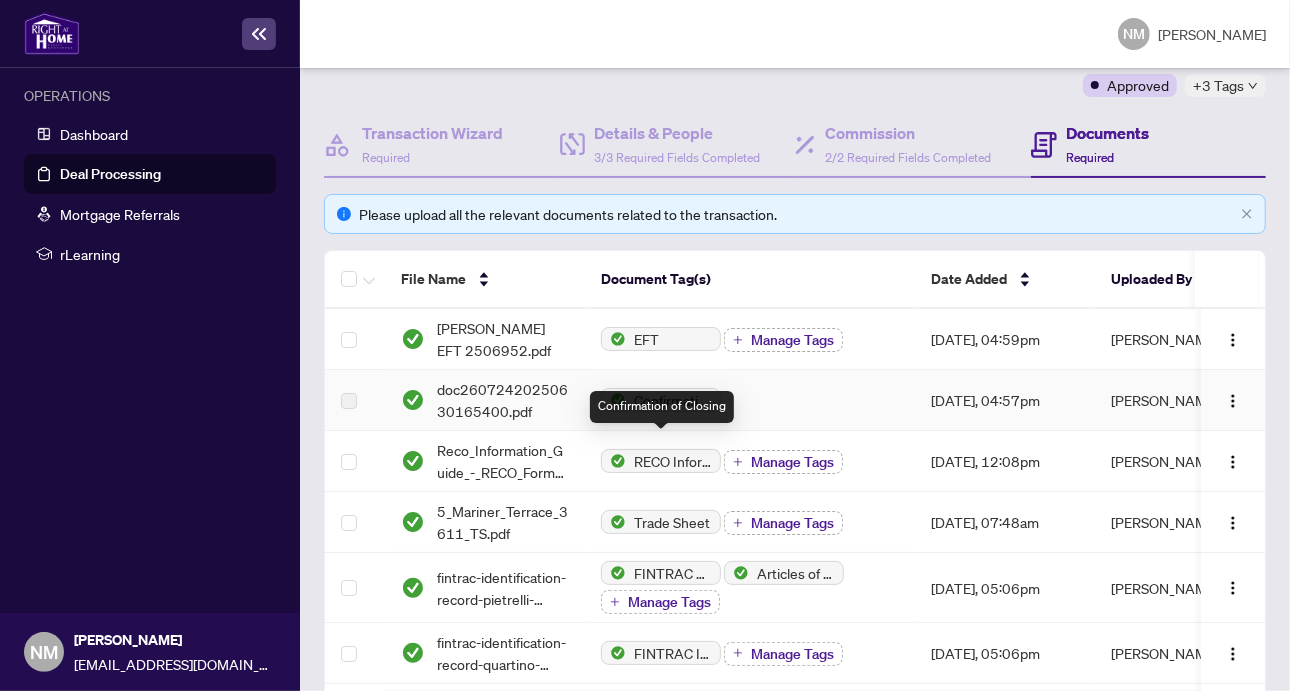 click on "doc26072420250630165400.pdf" at bounding box center [503, 400] 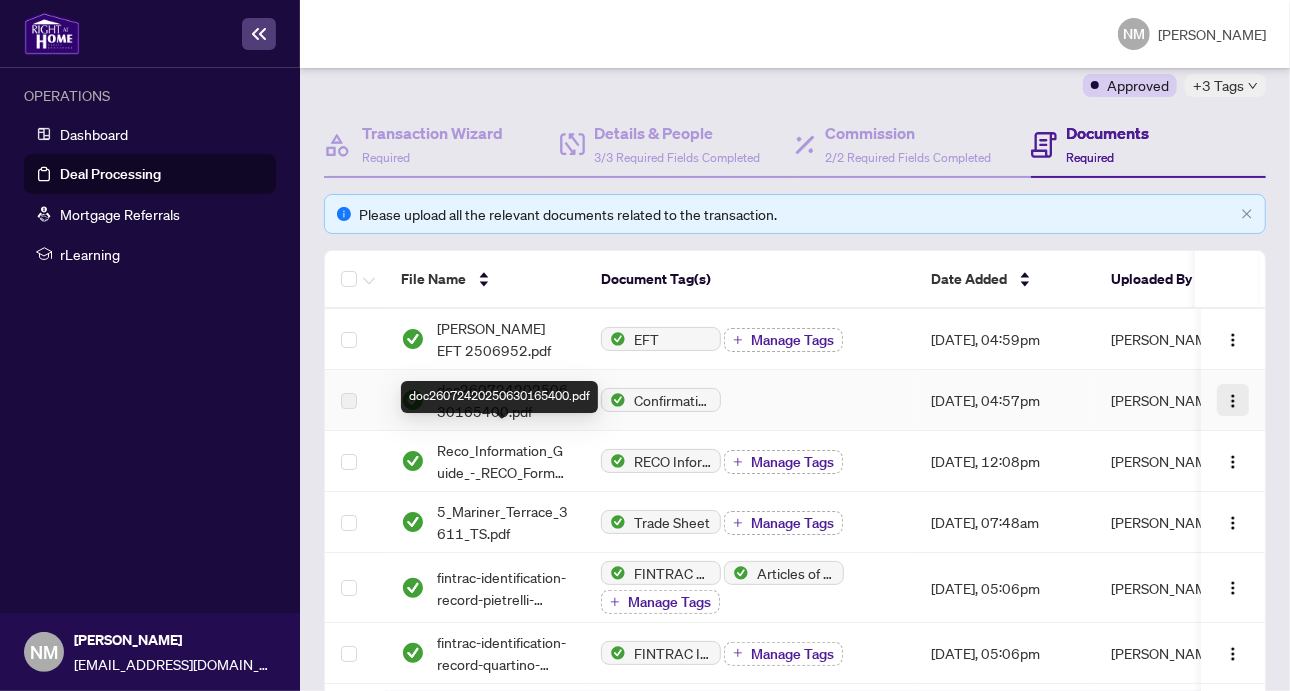 click at bounding box center [1233, 401] 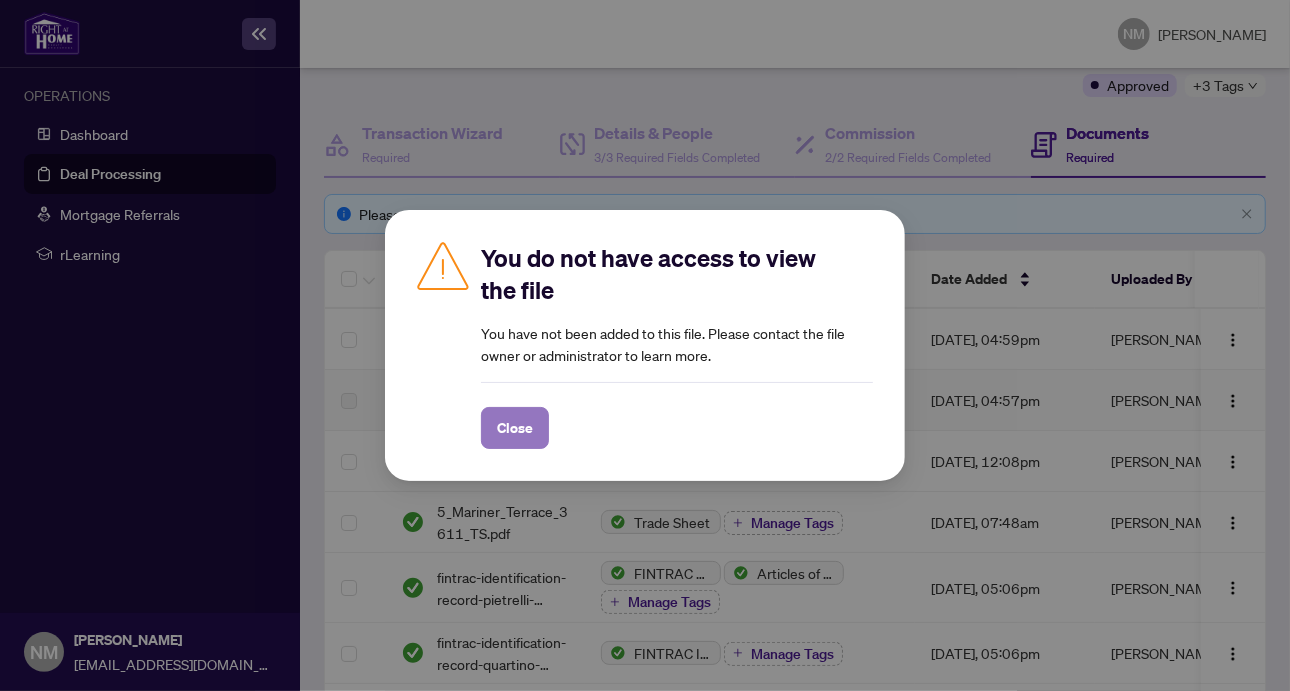 click on "Close" at bounding box center (515, 428) 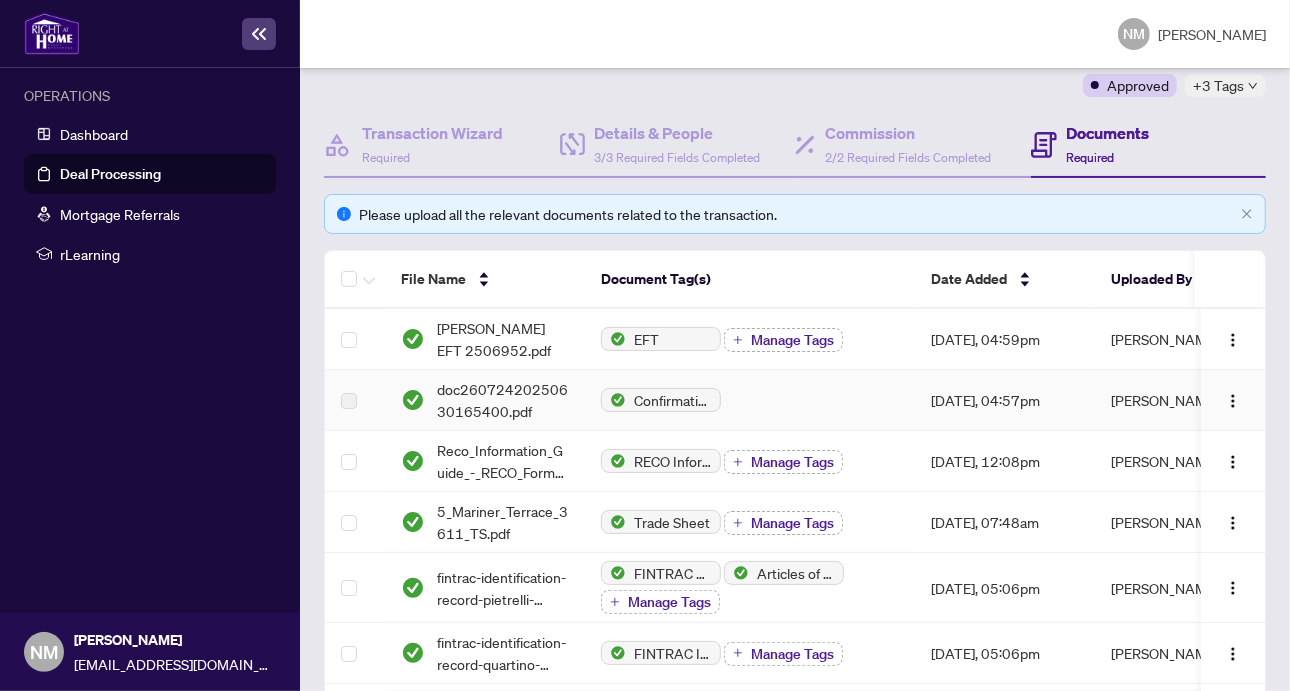 click on "[PERSON_NAME] EFT 2506952.pdf" at bounding box center (503, 339) 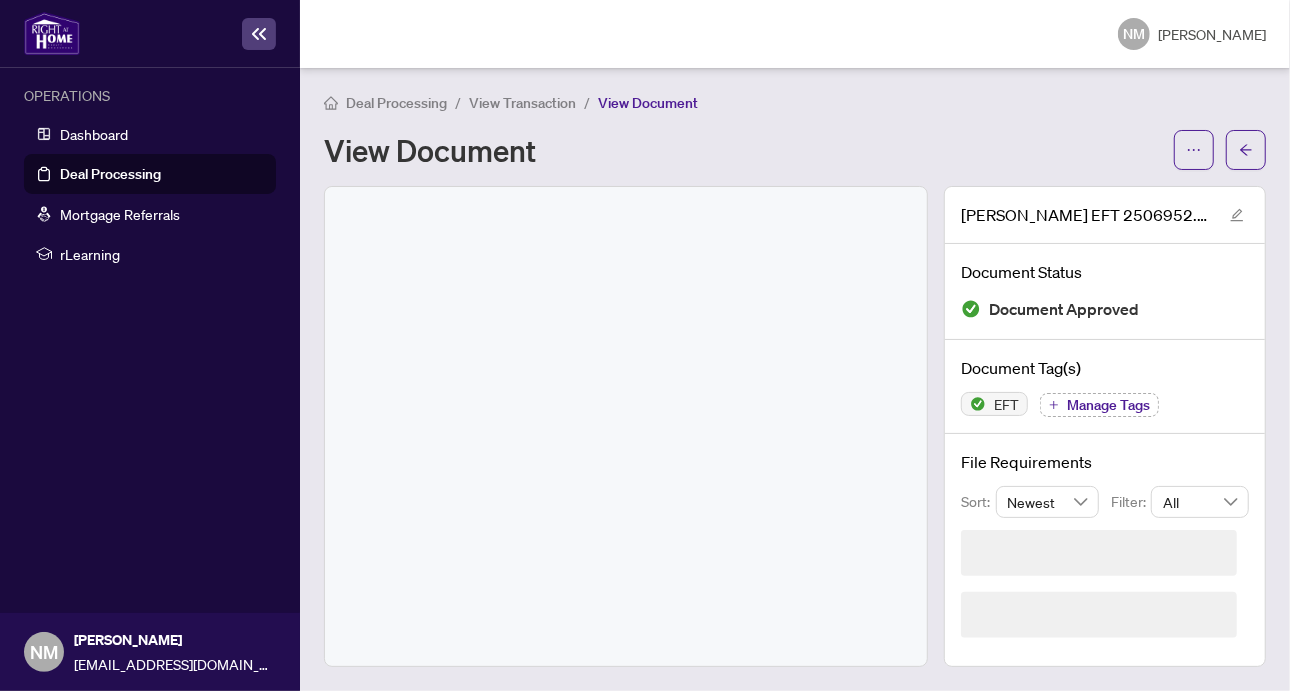 scroll, scrollTop: 0, scrollLeft: 0, axis: both 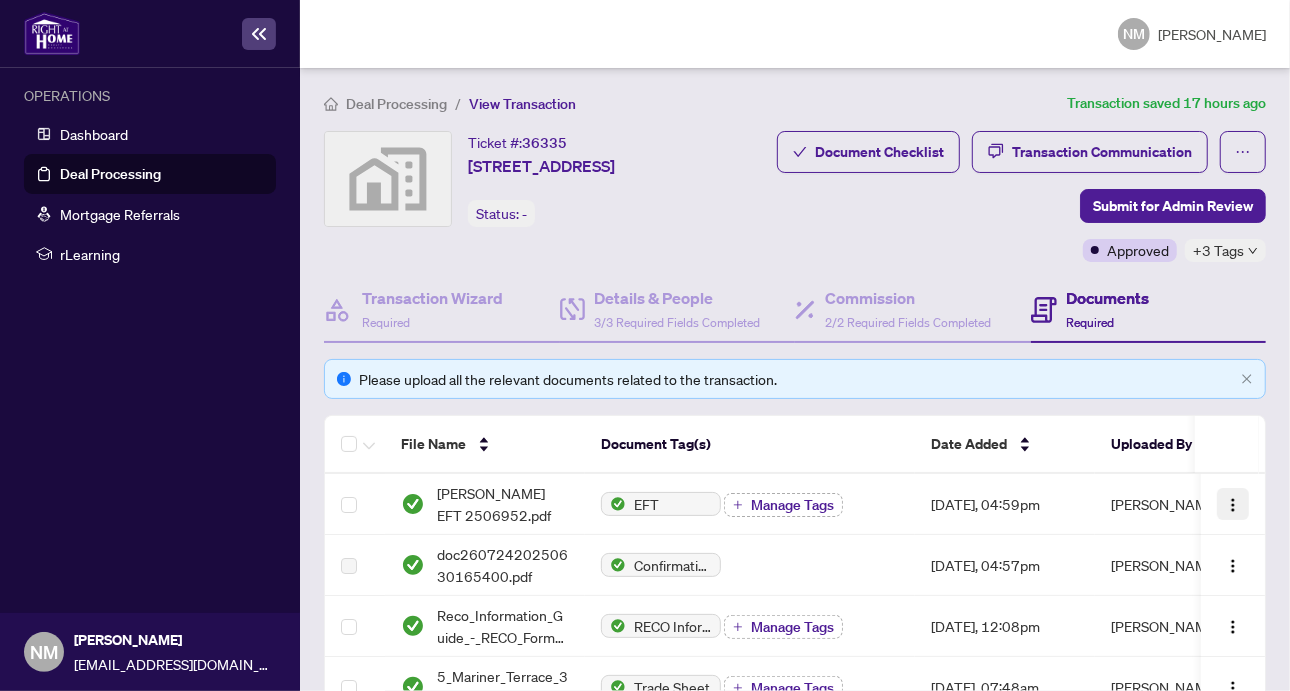 click at bounding box center [1233, 505] 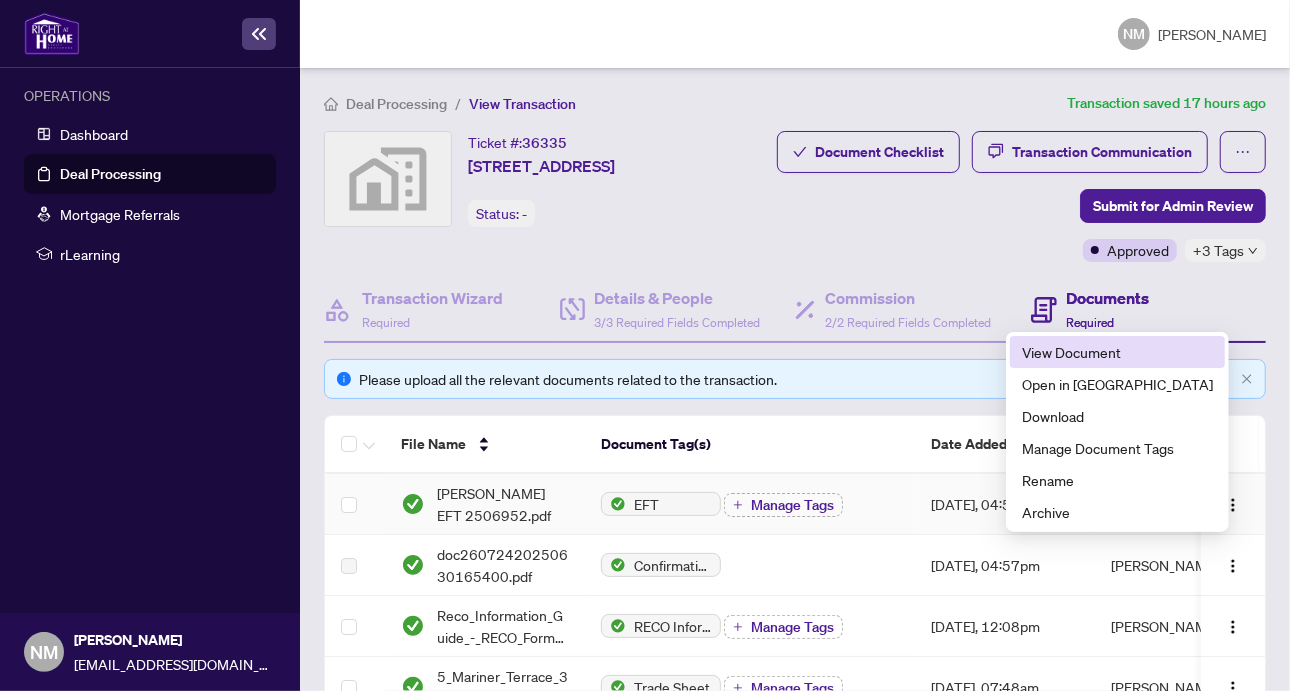 click on "View Document" at bounding box center (1117, 352) 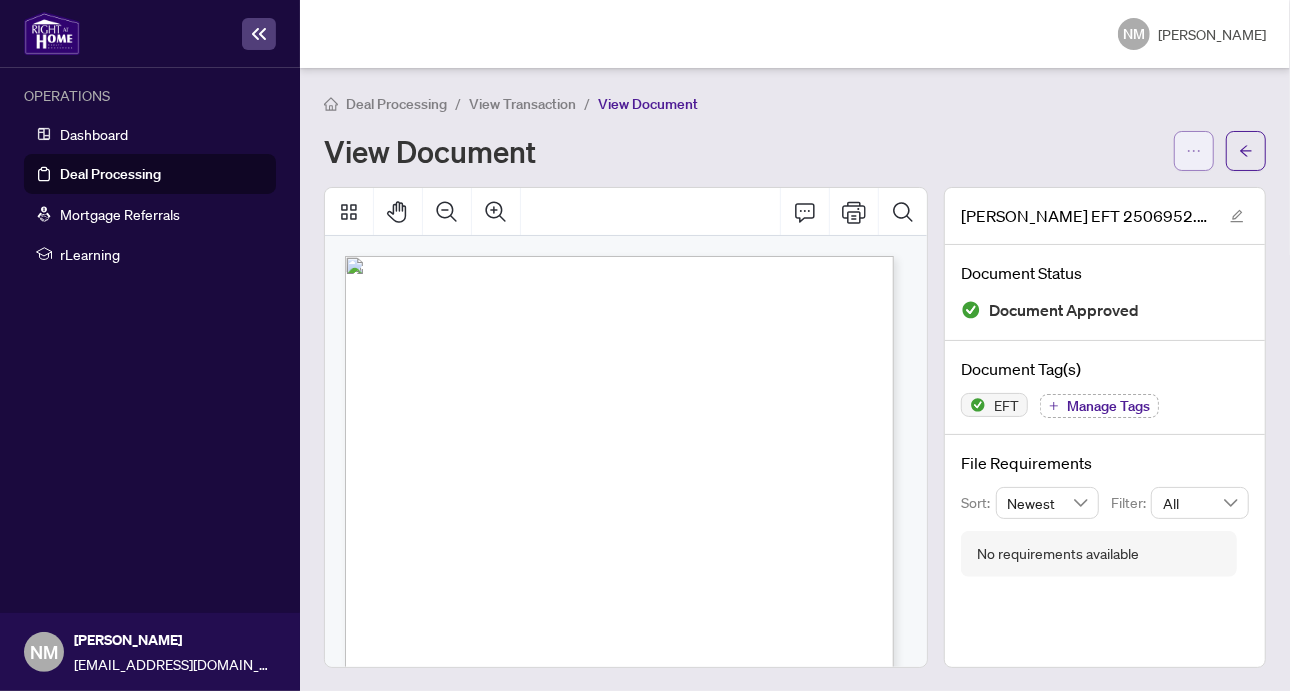 click 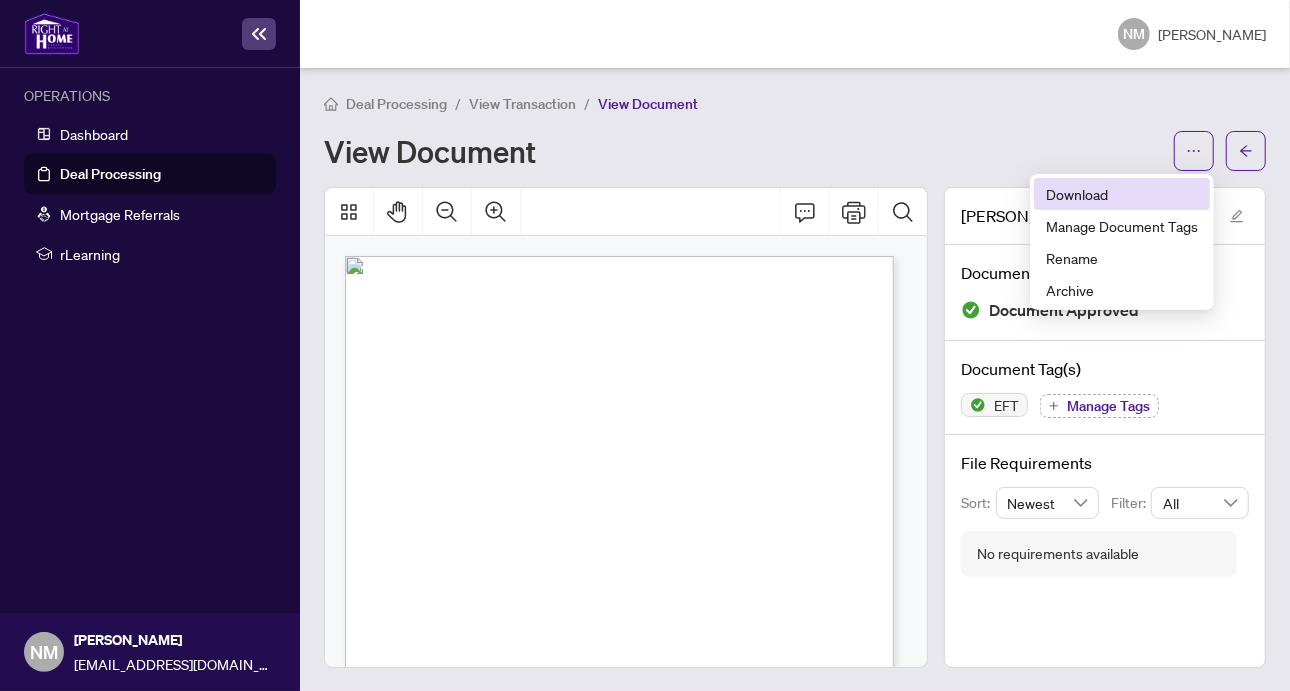 click on "Download" at bounding box center (1122, 194) 